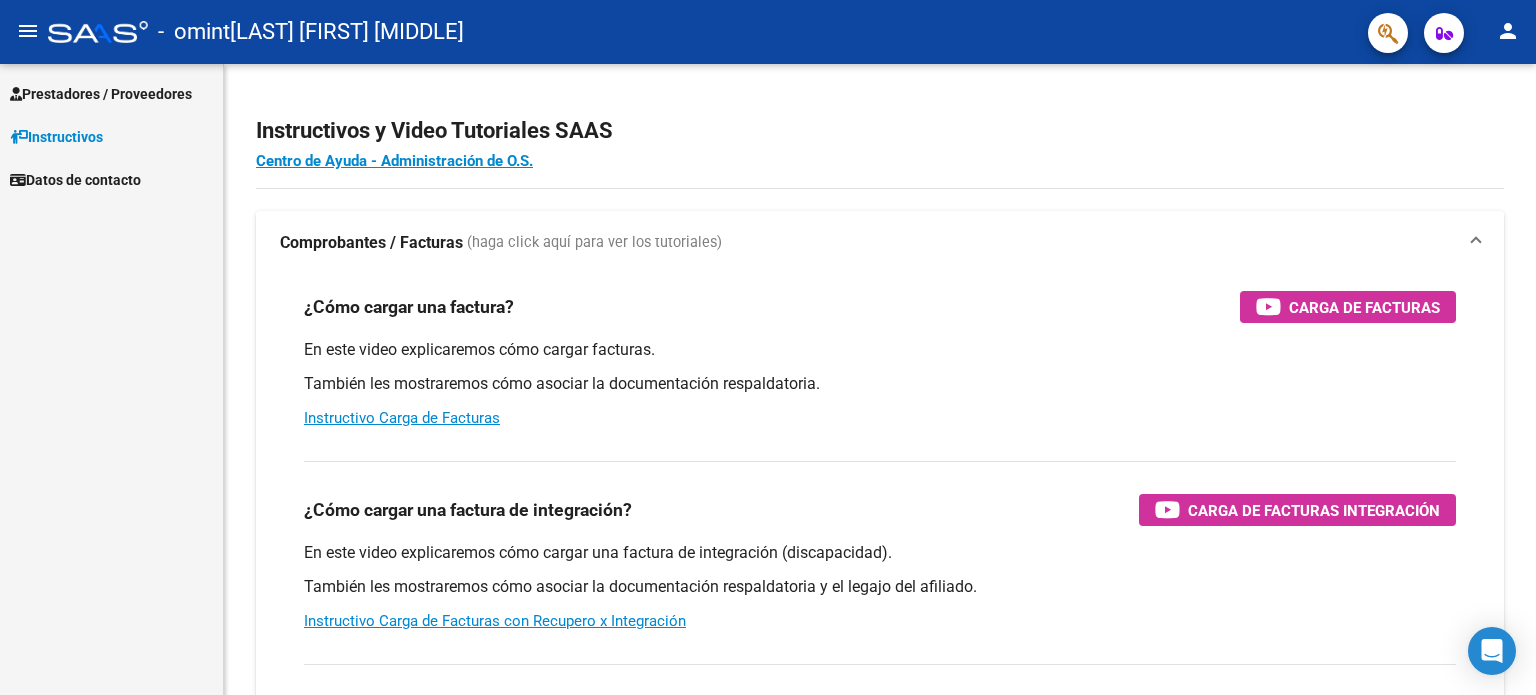 scroll, scrollTop: 0, scrollLeft: 0, axis: both 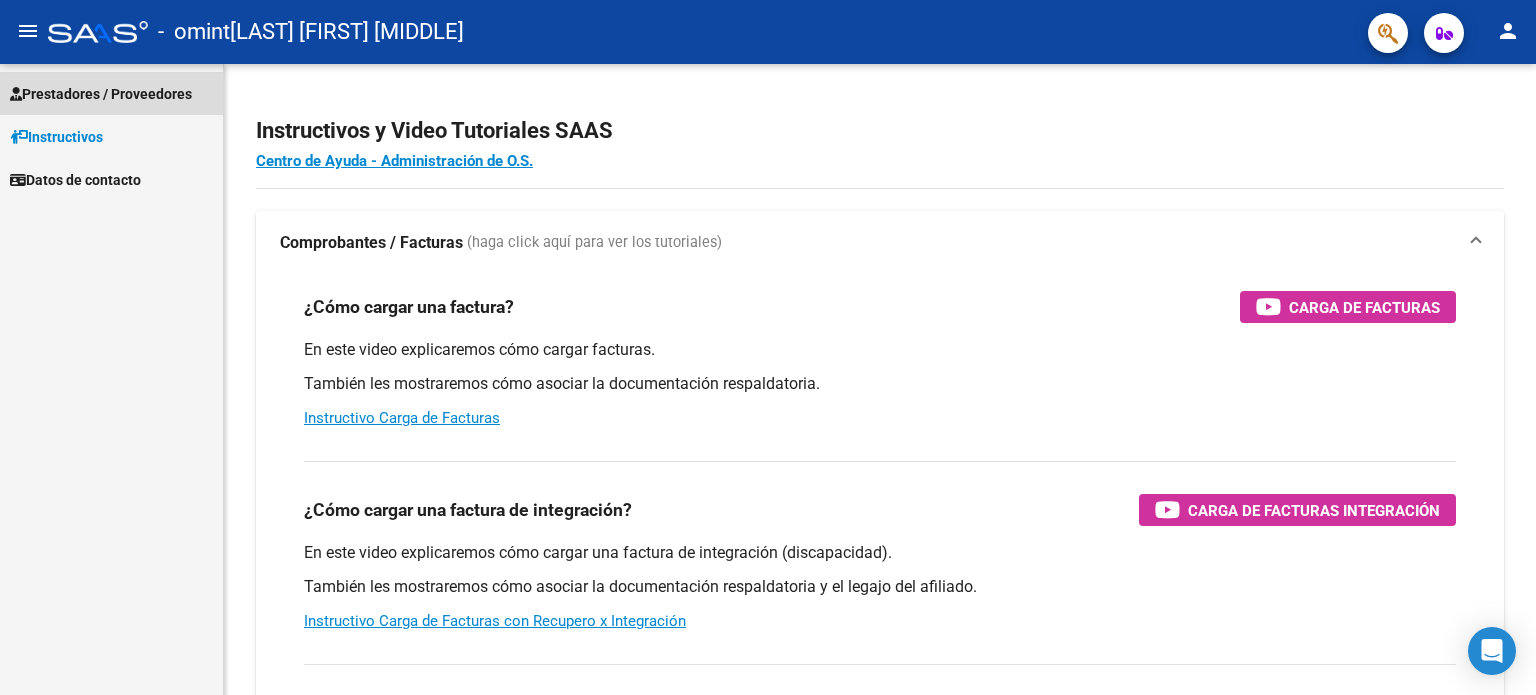 click on "Prestadores / Proveedores" at bounding box center (101, 94) 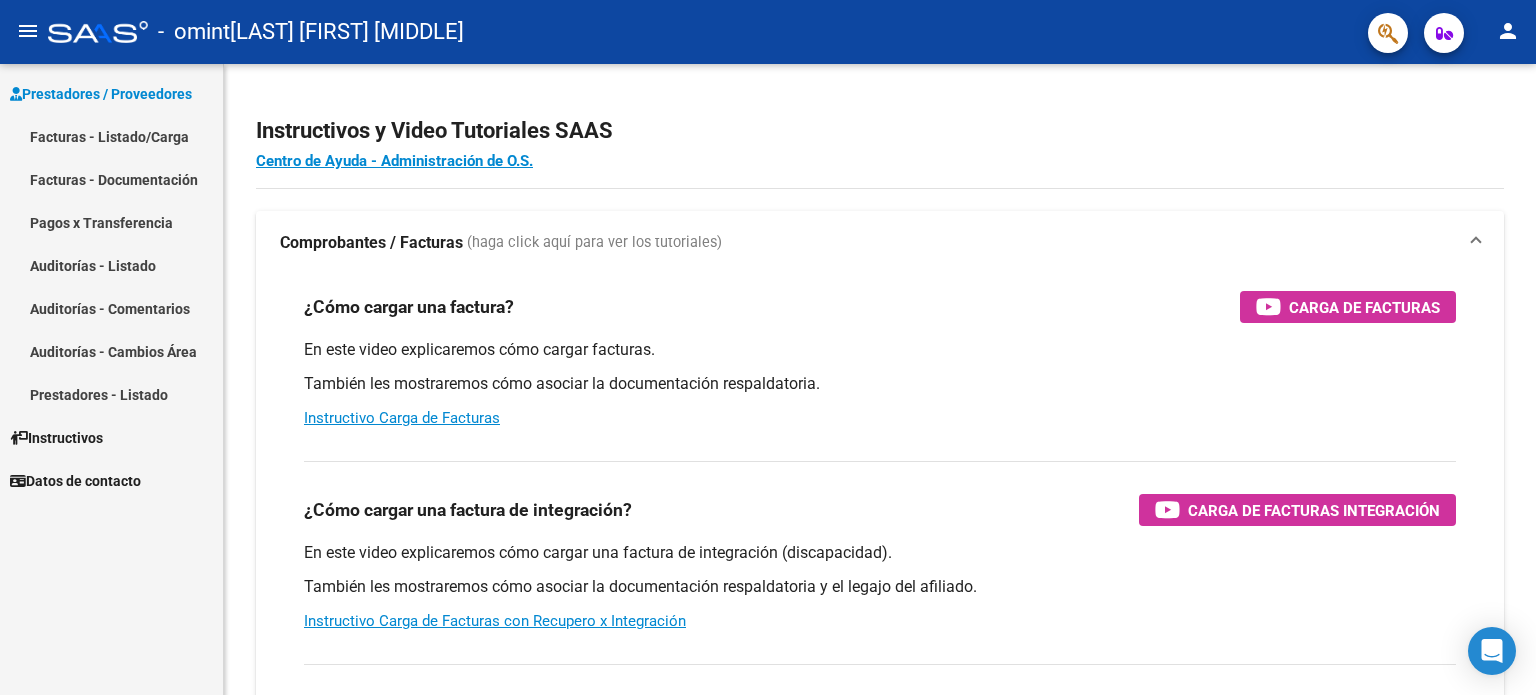 click on "Facturas - Listado/Carga" at bounding box center [111, 136] 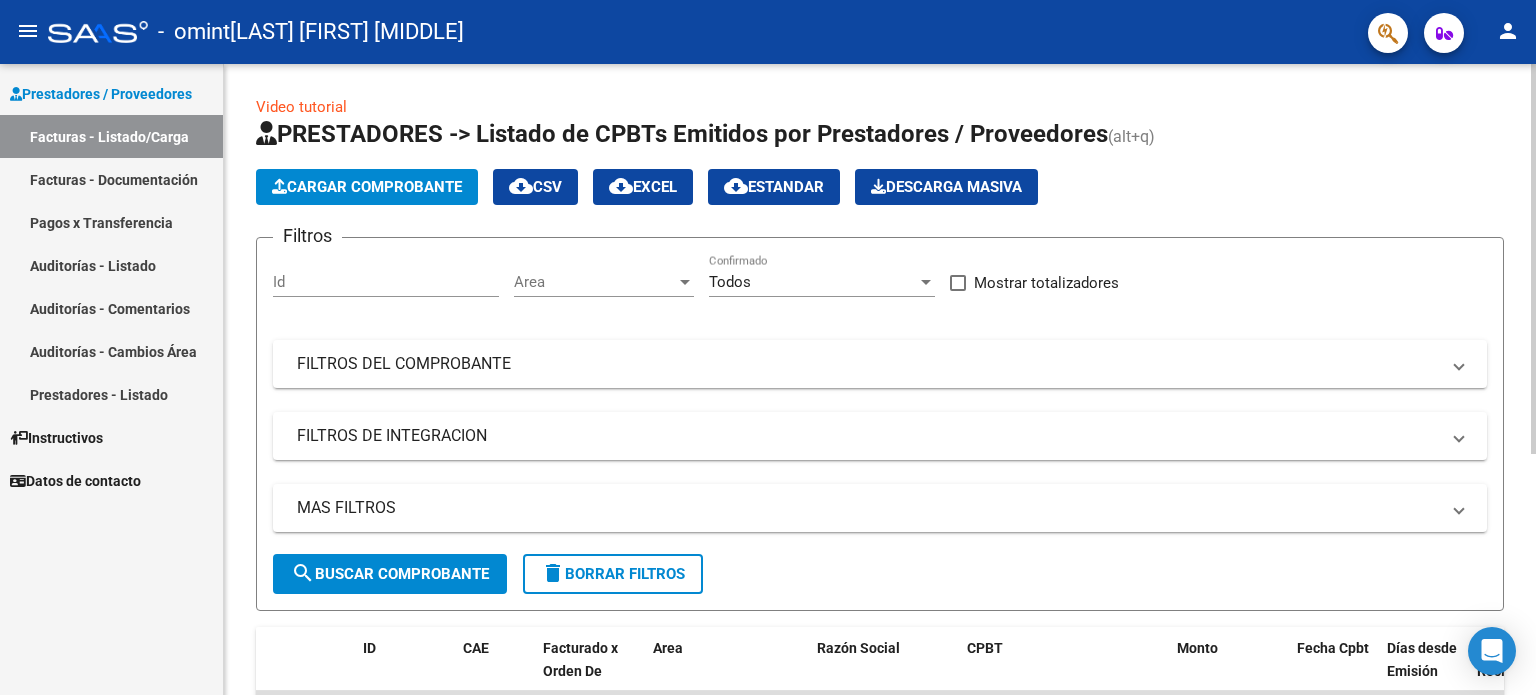click on "Cargar Comprobante" 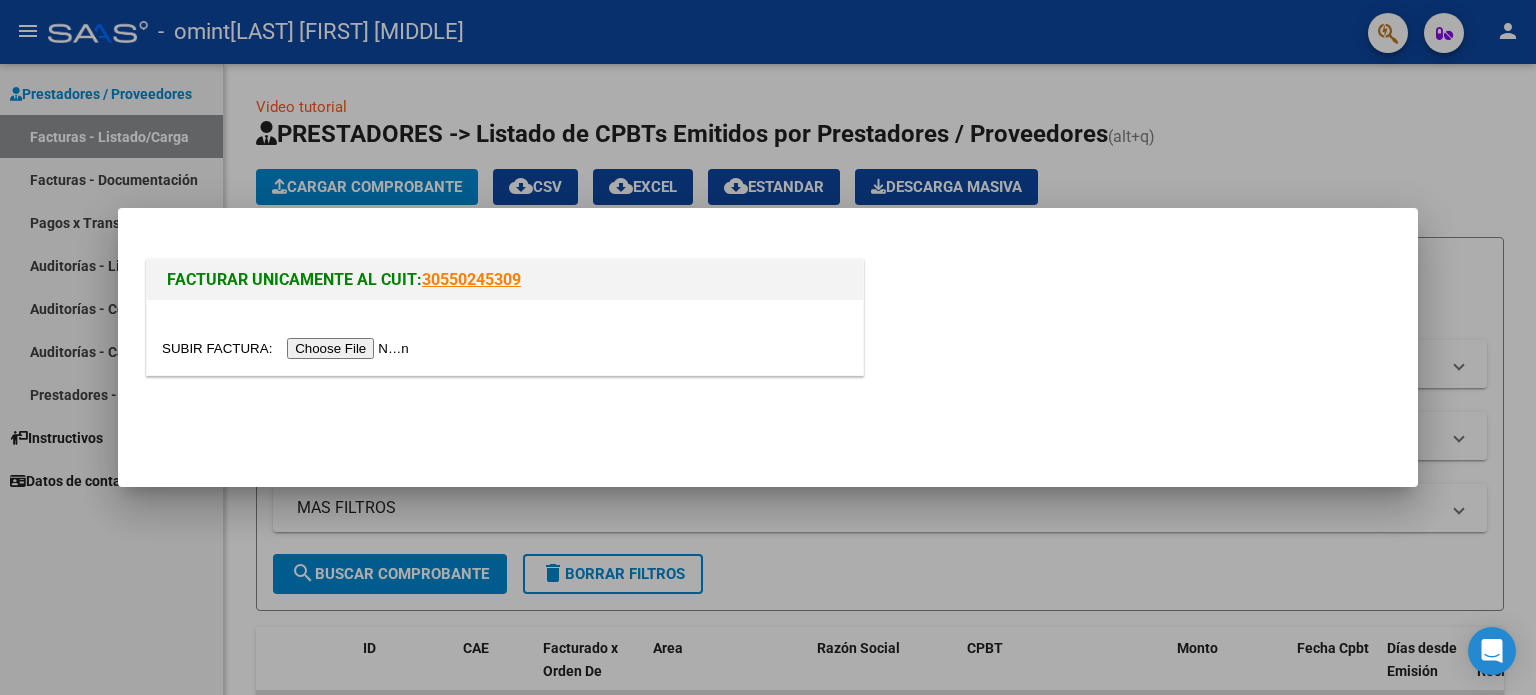 click at bounding box center (288, 348) 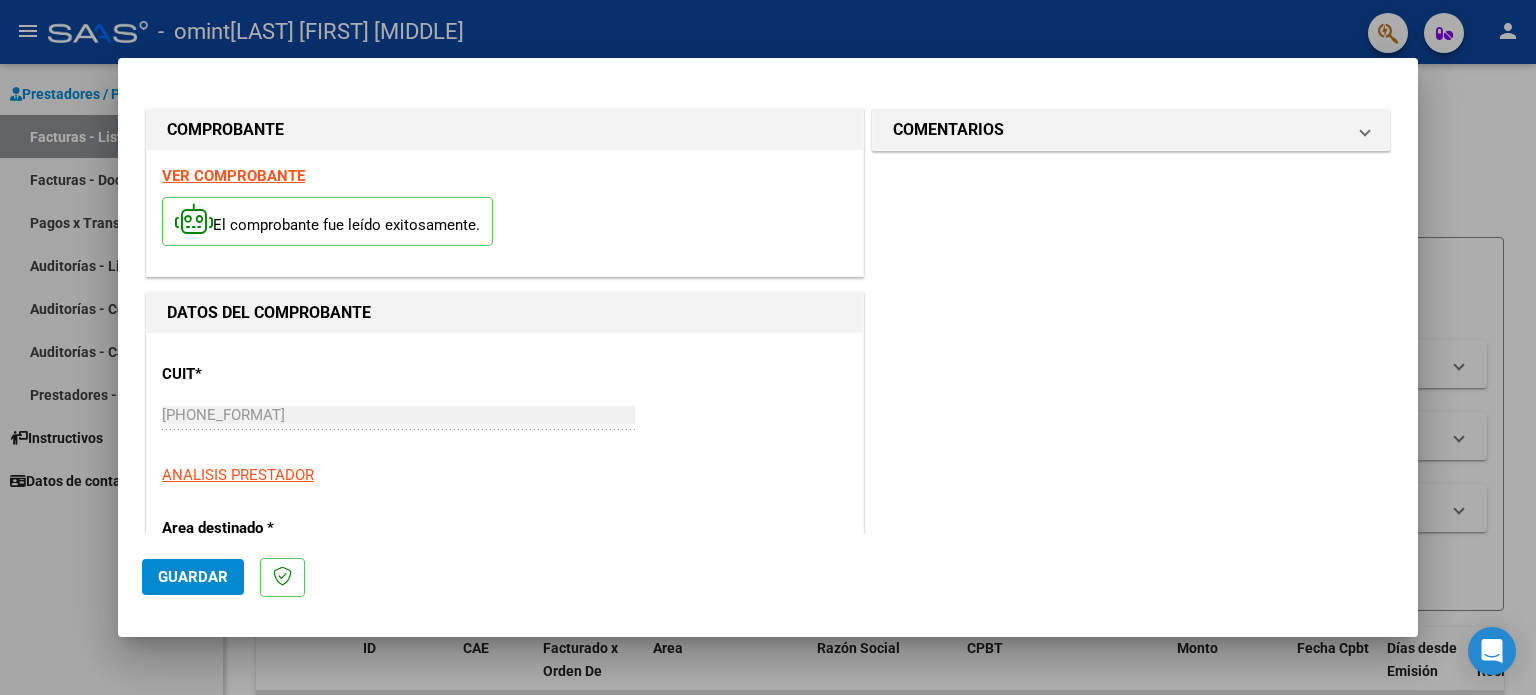 click on "Guardar" 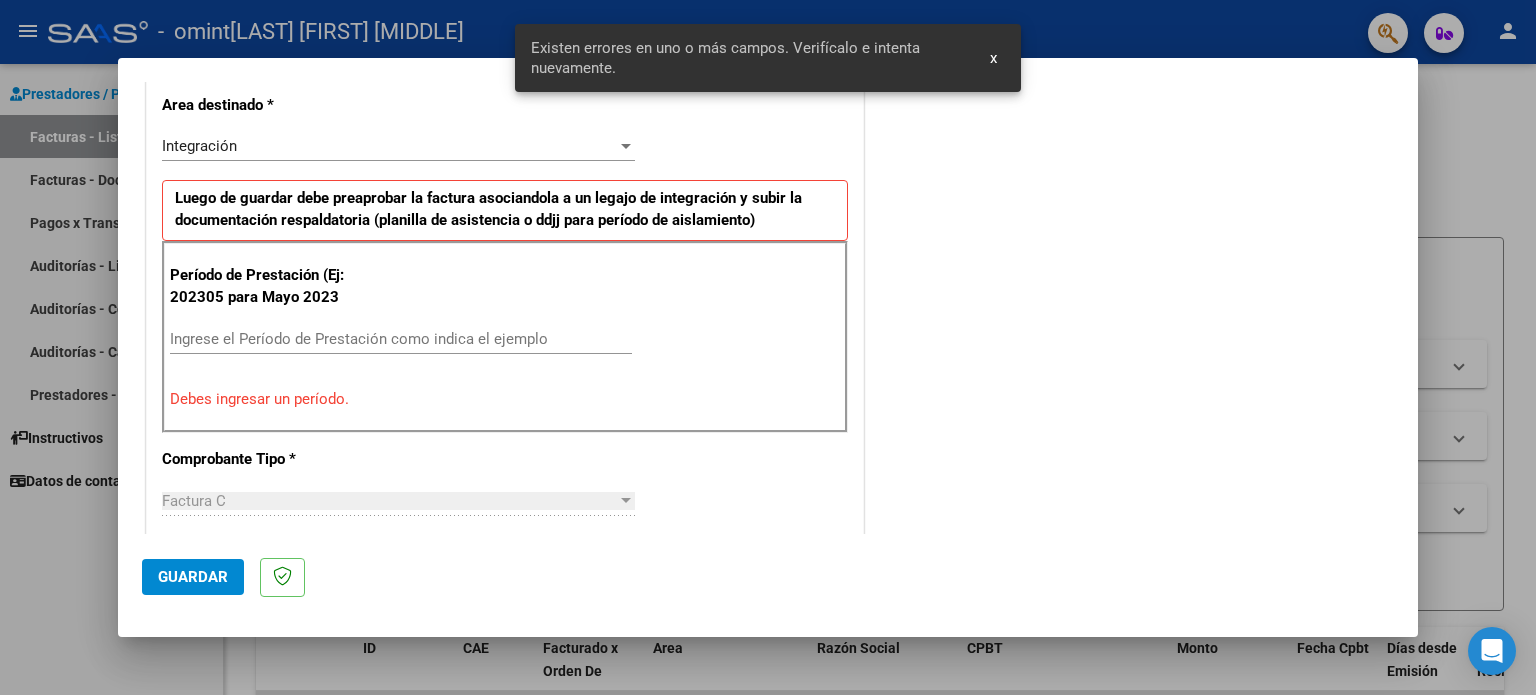 scroll, scrollTop: 431, scrollLeft: 0, axis: vertical 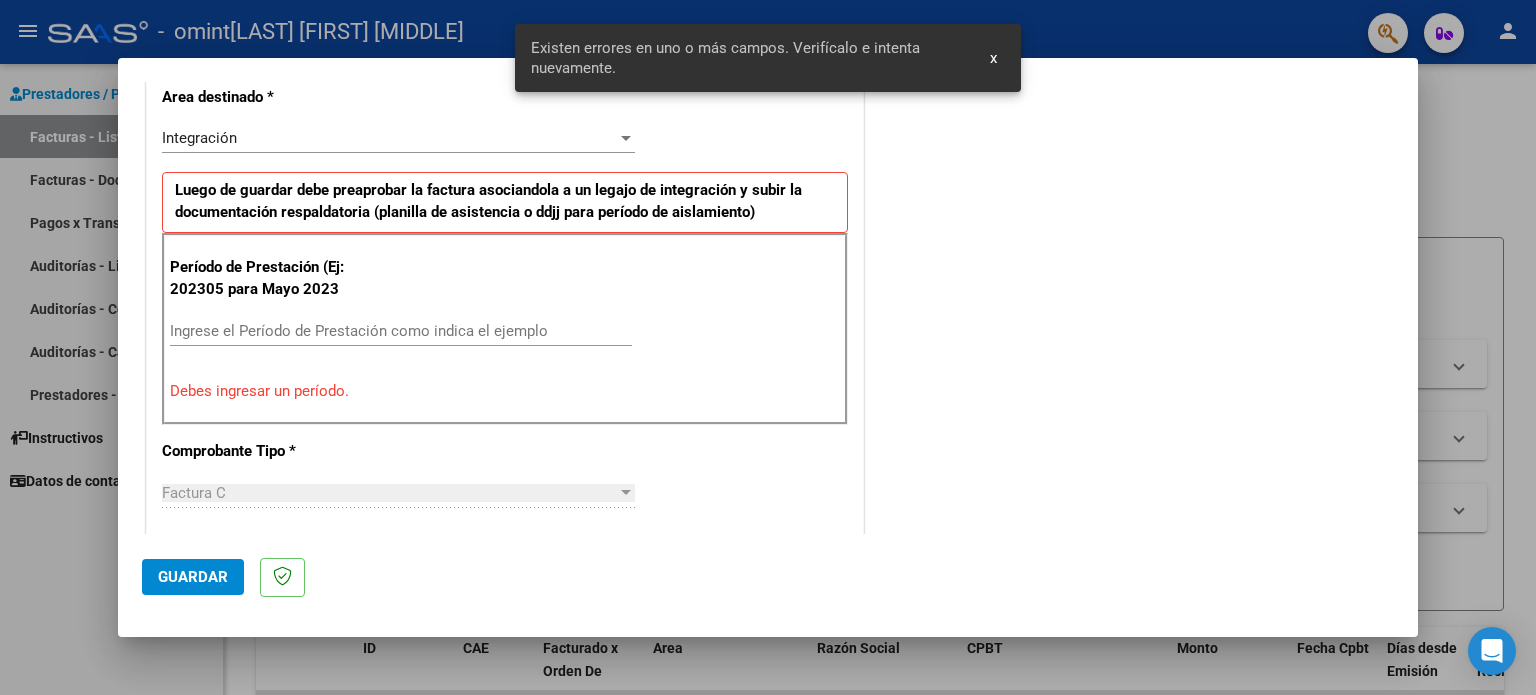click on "Ingrese el Período de Prestación como indica el ejemplo" at bounding box center [401, 331] 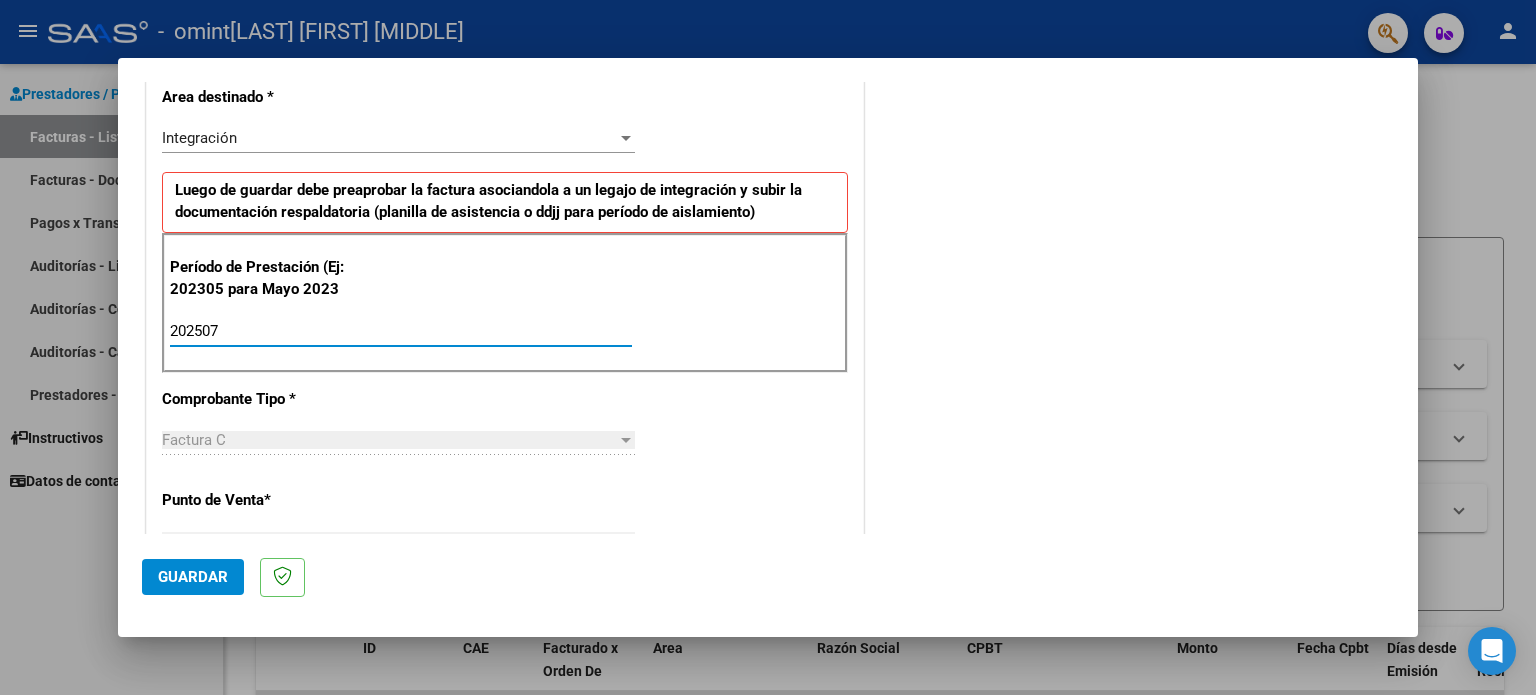 type on "202507" 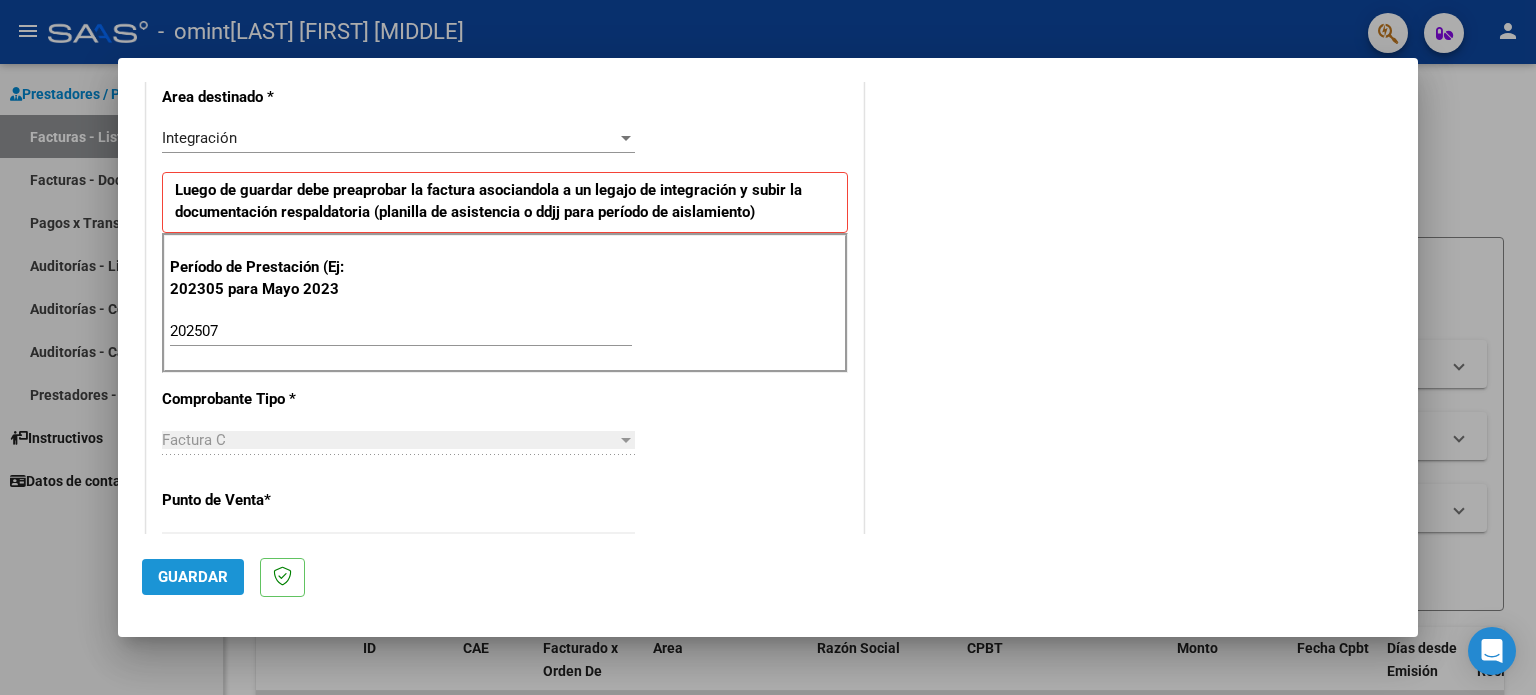 click on "Guardar" 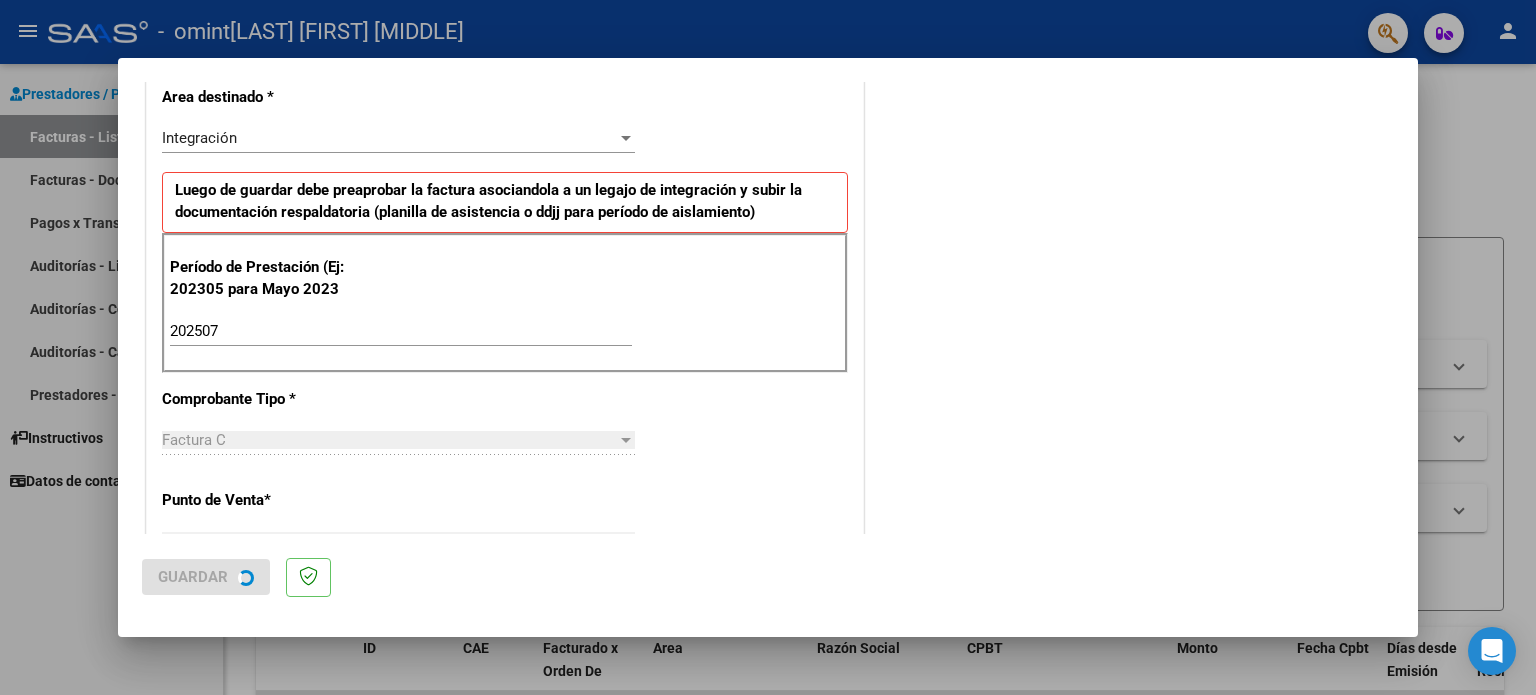 scroll, scrollTop: 0, scrollLeft: 0, axis: both 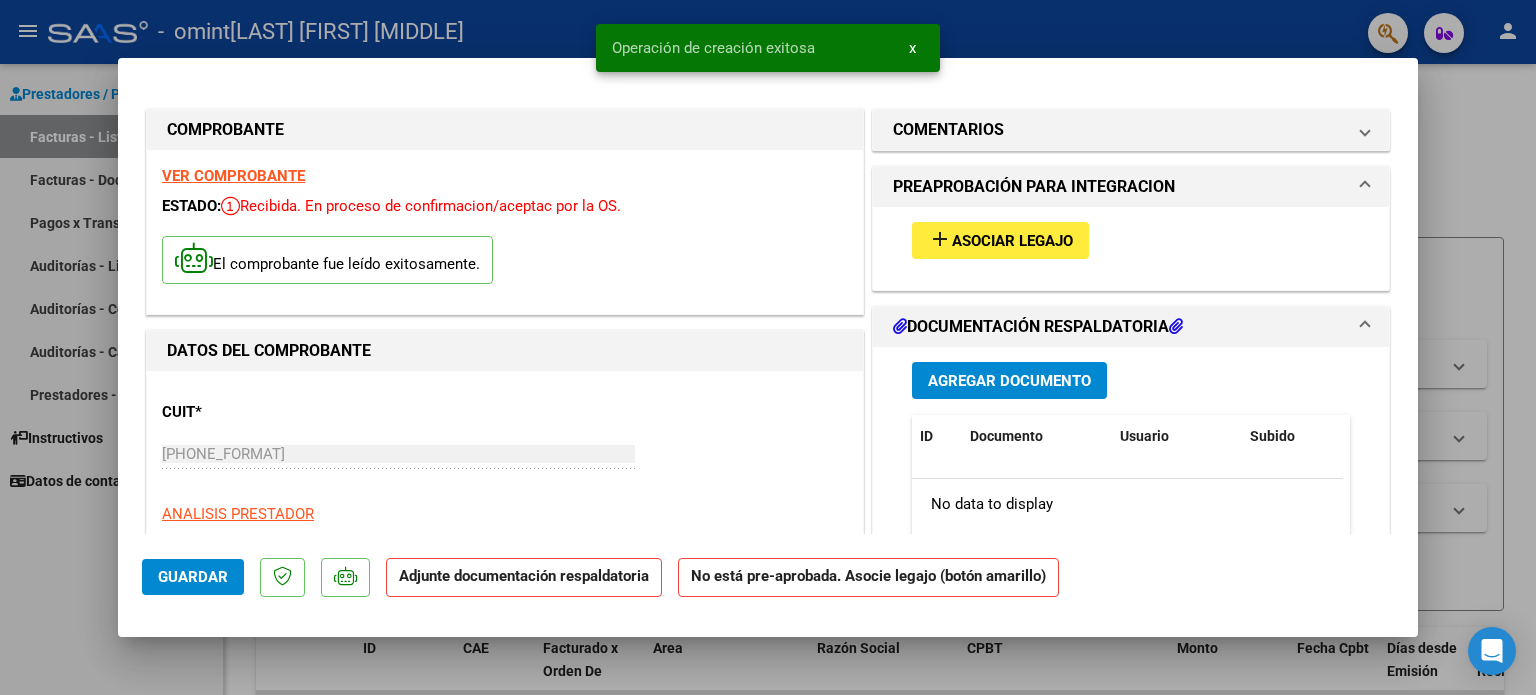 click on "add Asociar Legajo" at bounding box center [1000, 240] 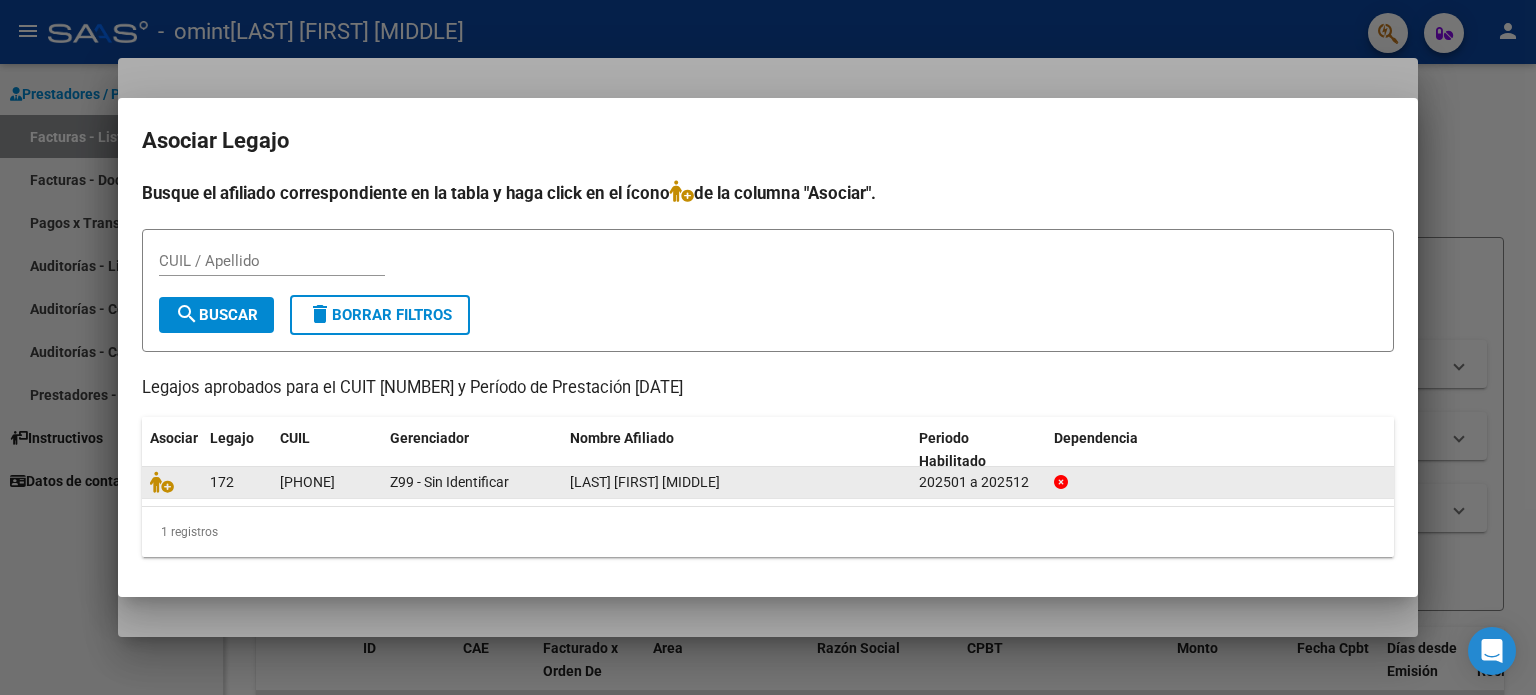 click on "[LAST] [FIRST] [MIDDLE]" 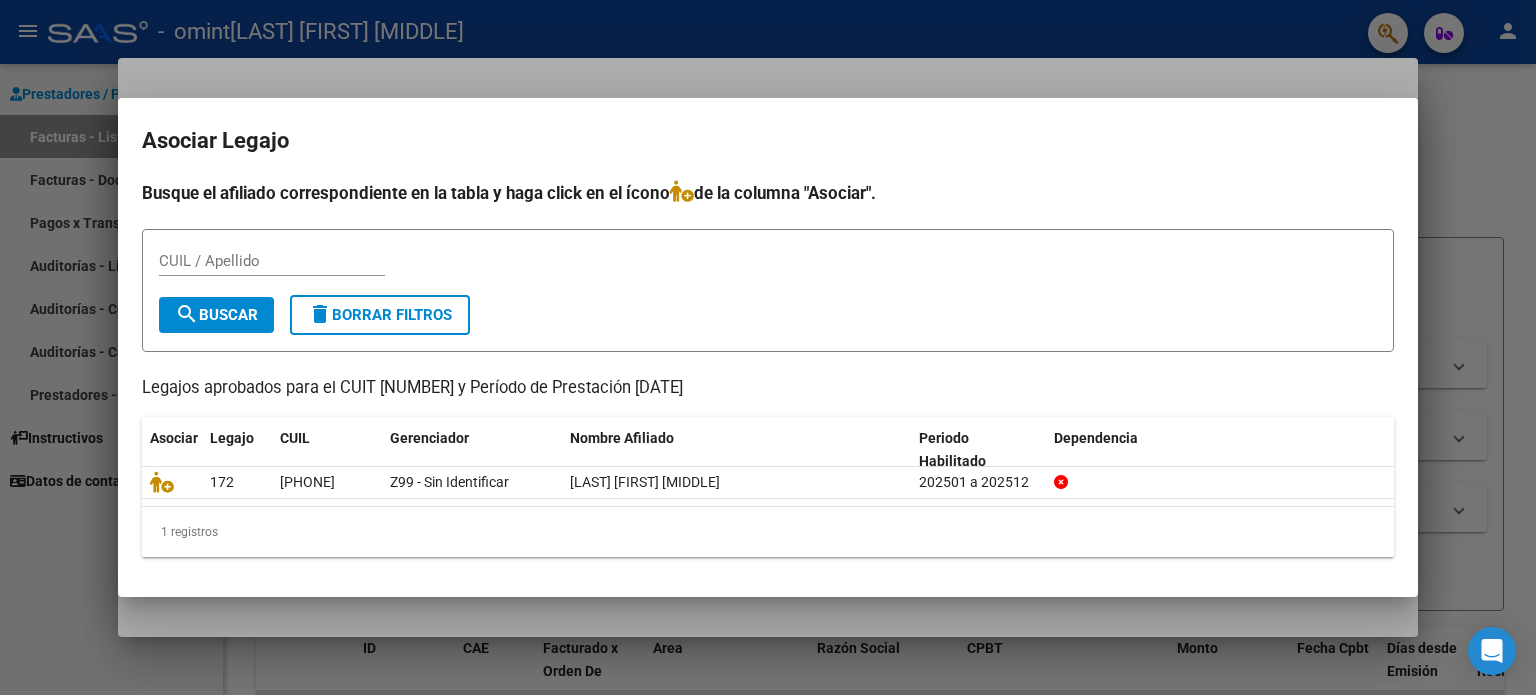 click on "CUIL / Apellido" at bounding box center [272, 261] 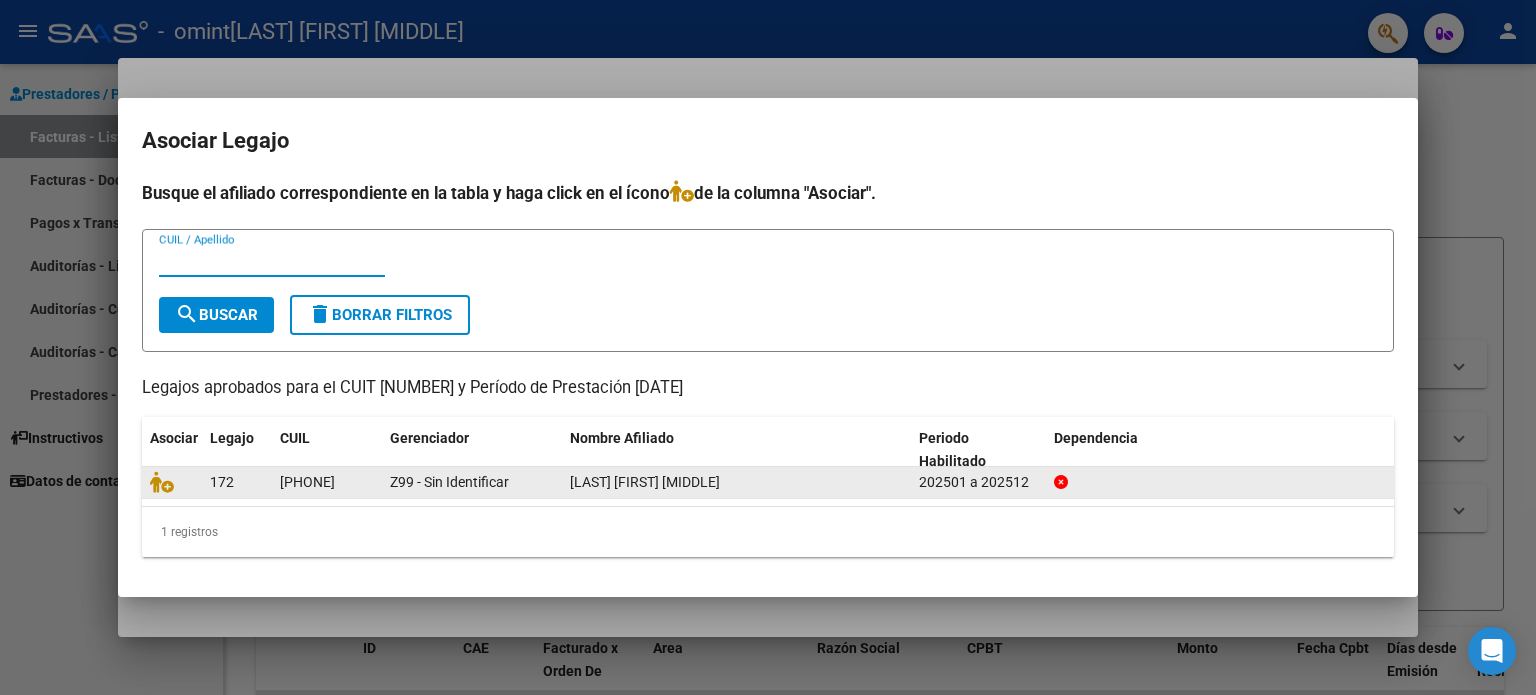 click on "[PHONE]" 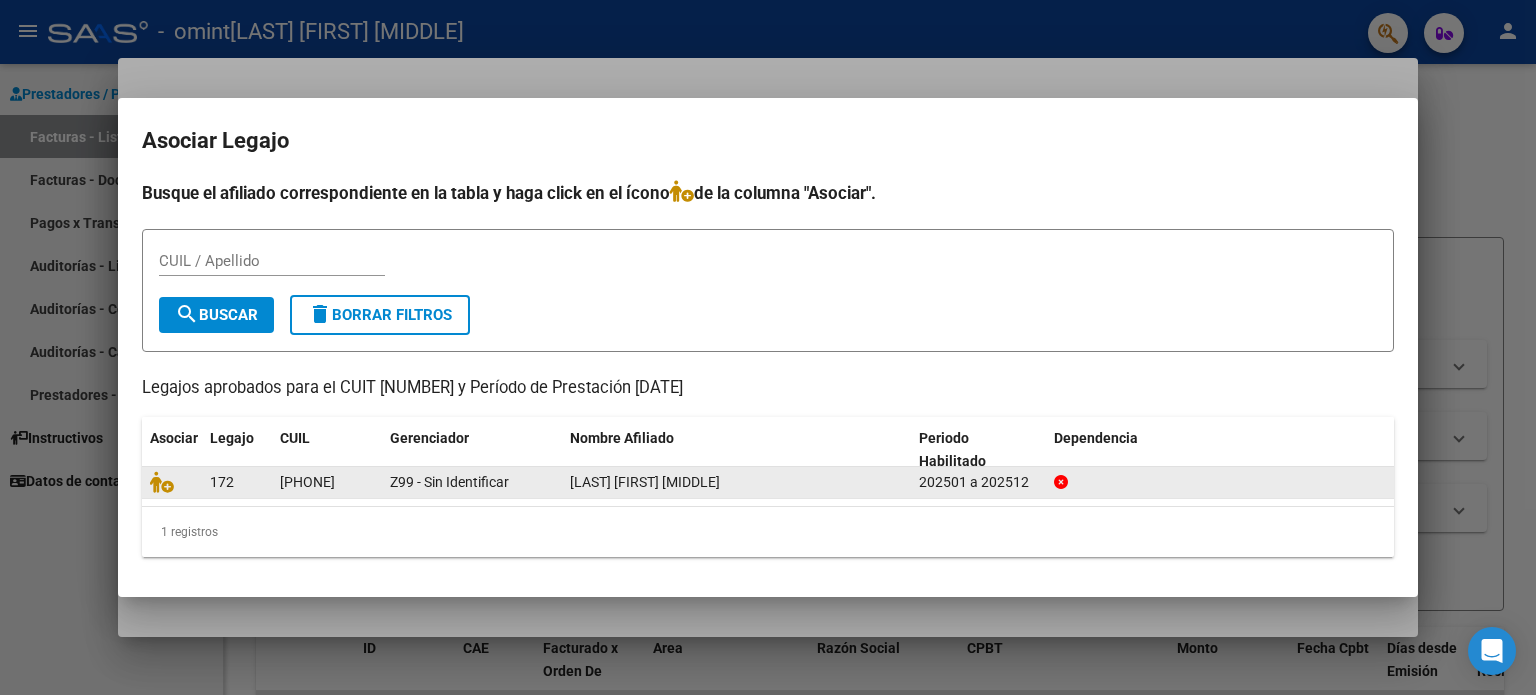 click 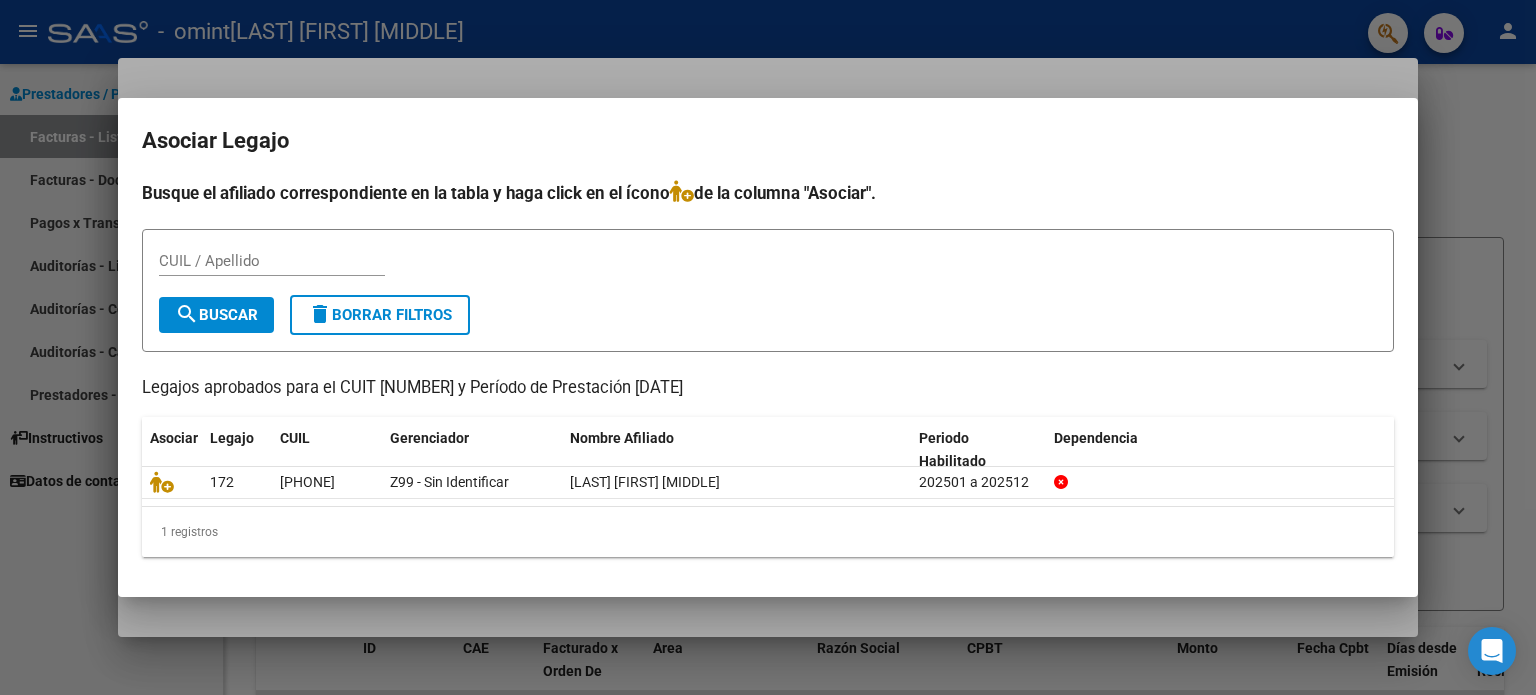click on "CUIL / Apellido" at bounding box center [272, 261] 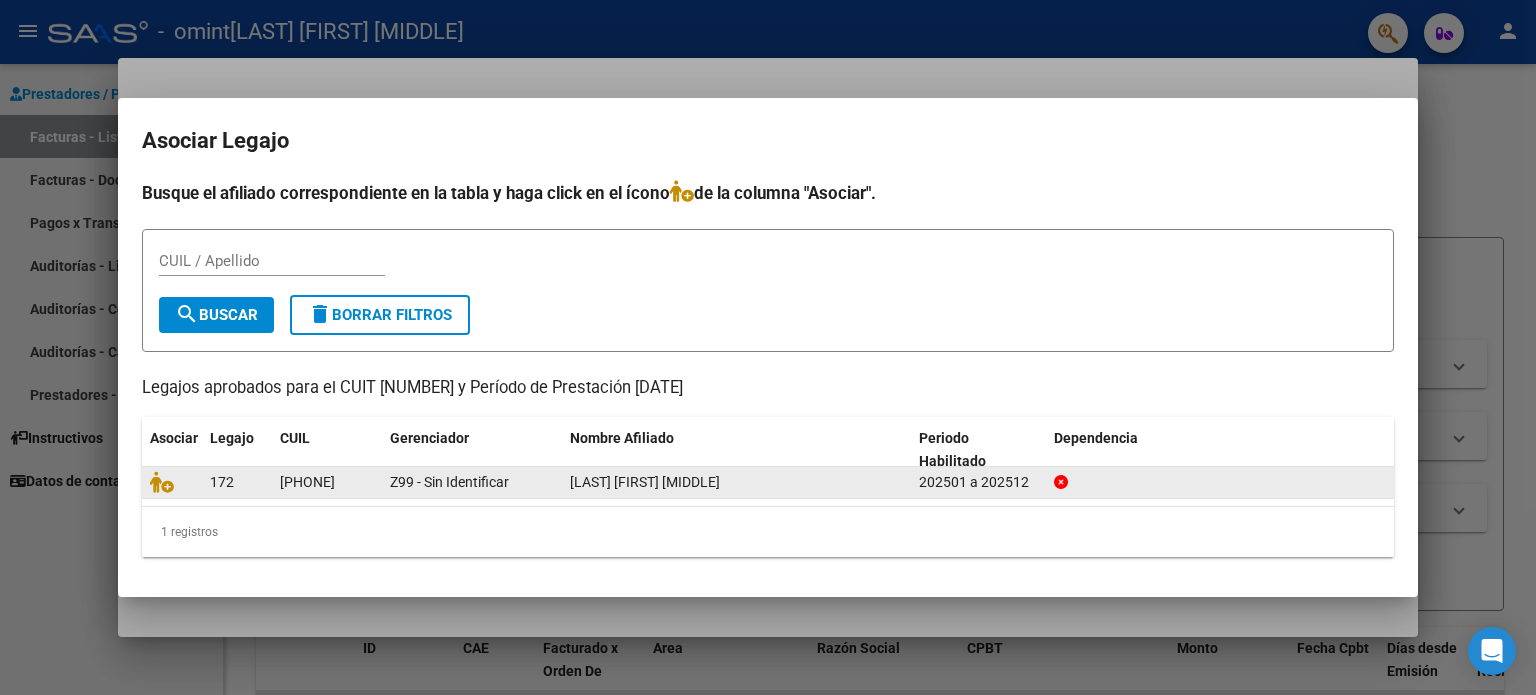 drag, startPoint x: 280, startPoint y: 478, endPoint x: 364, endPoint y: 478, distance: 84 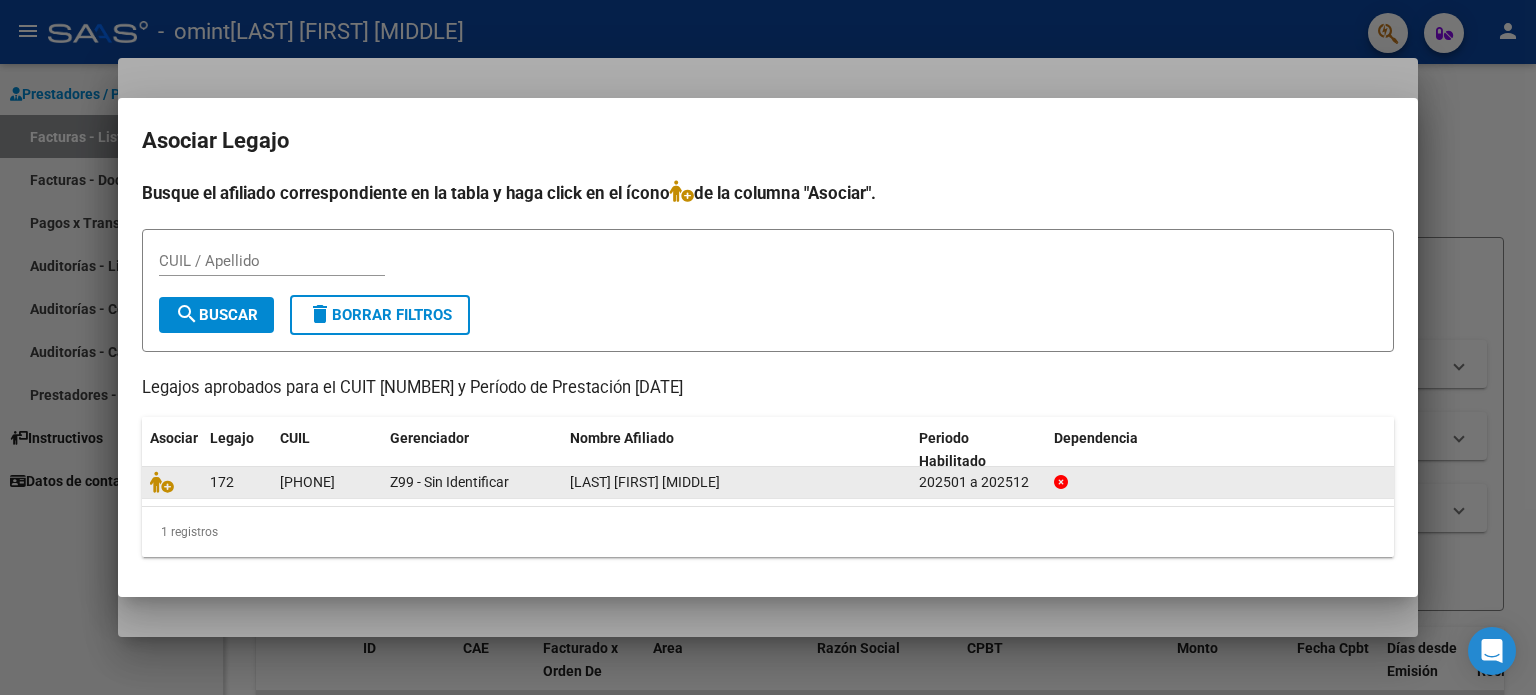 copy on "[PHONE]" 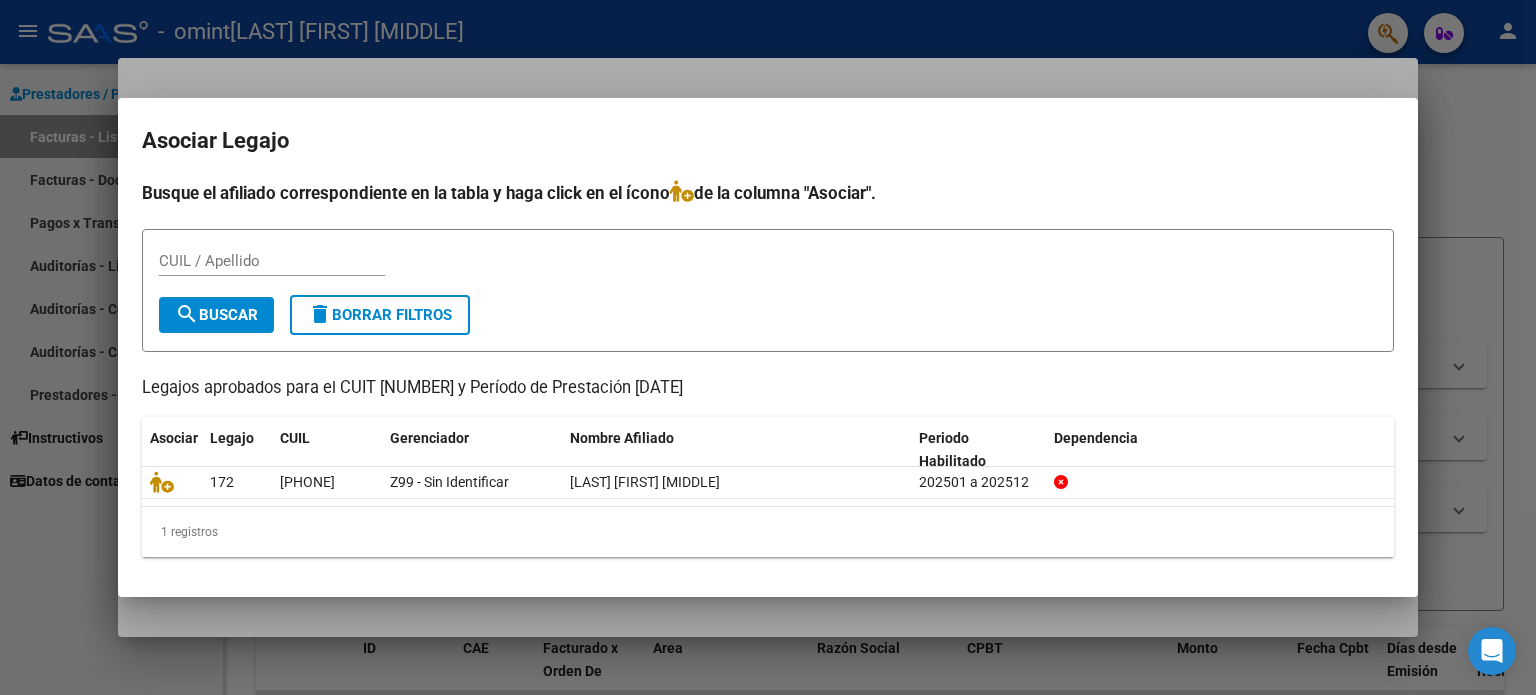 click on "CUIL / Apellido" at bounding box center [272, 261] 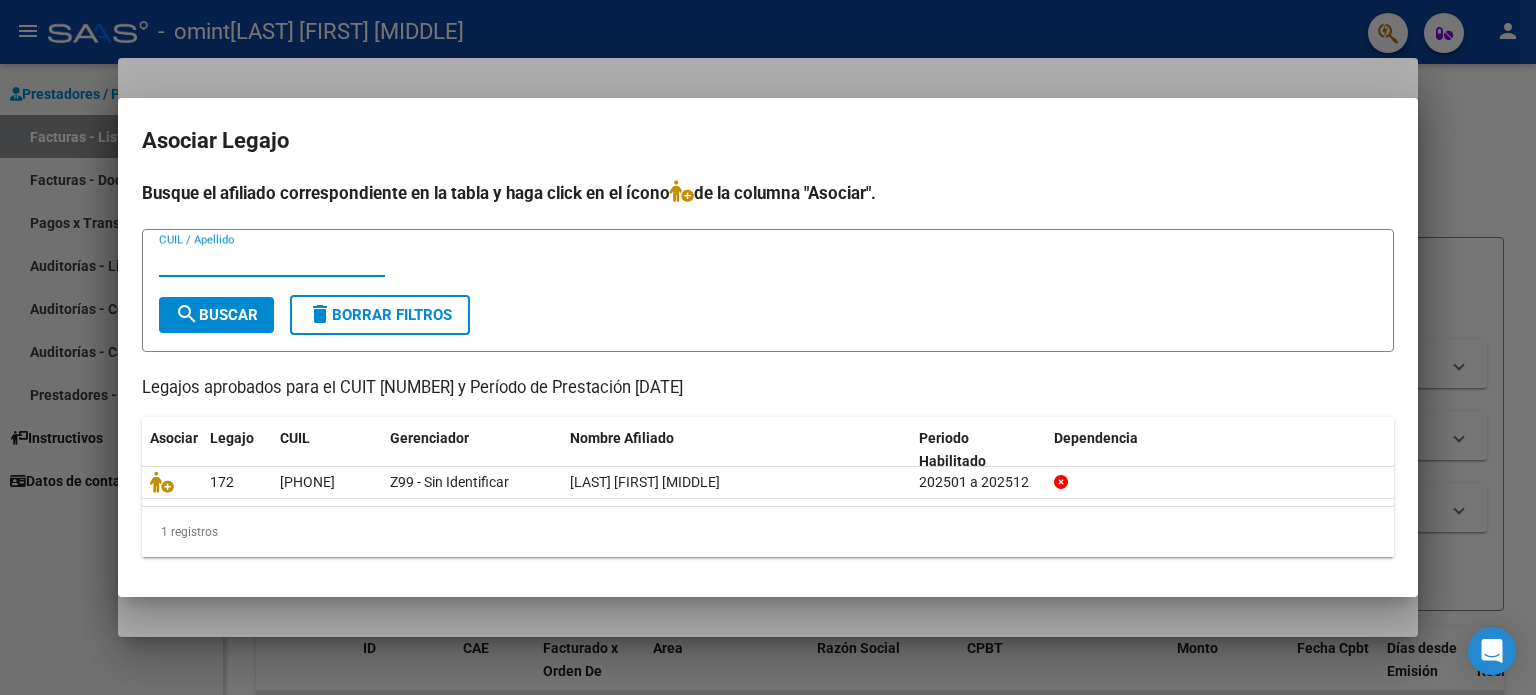 paste on "[PHONE]" 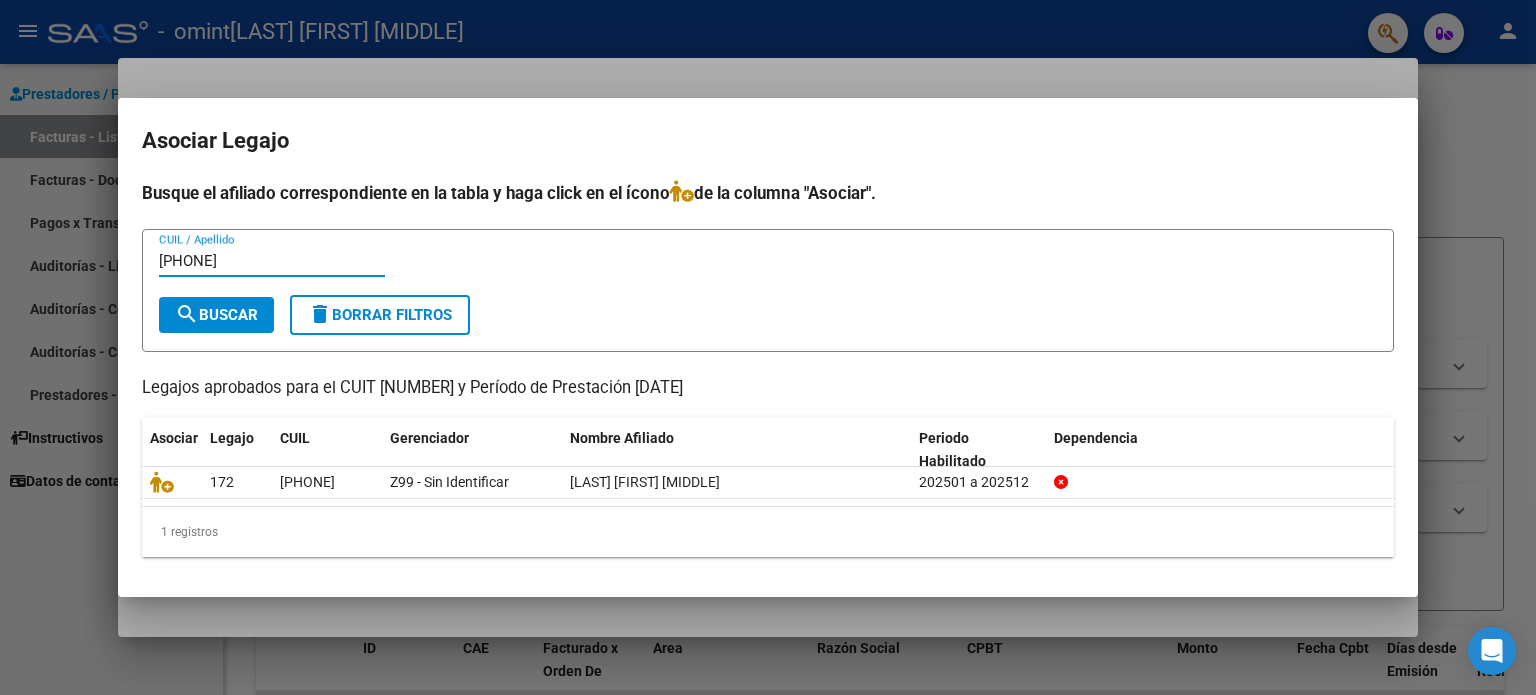 type on "[PHONE]" 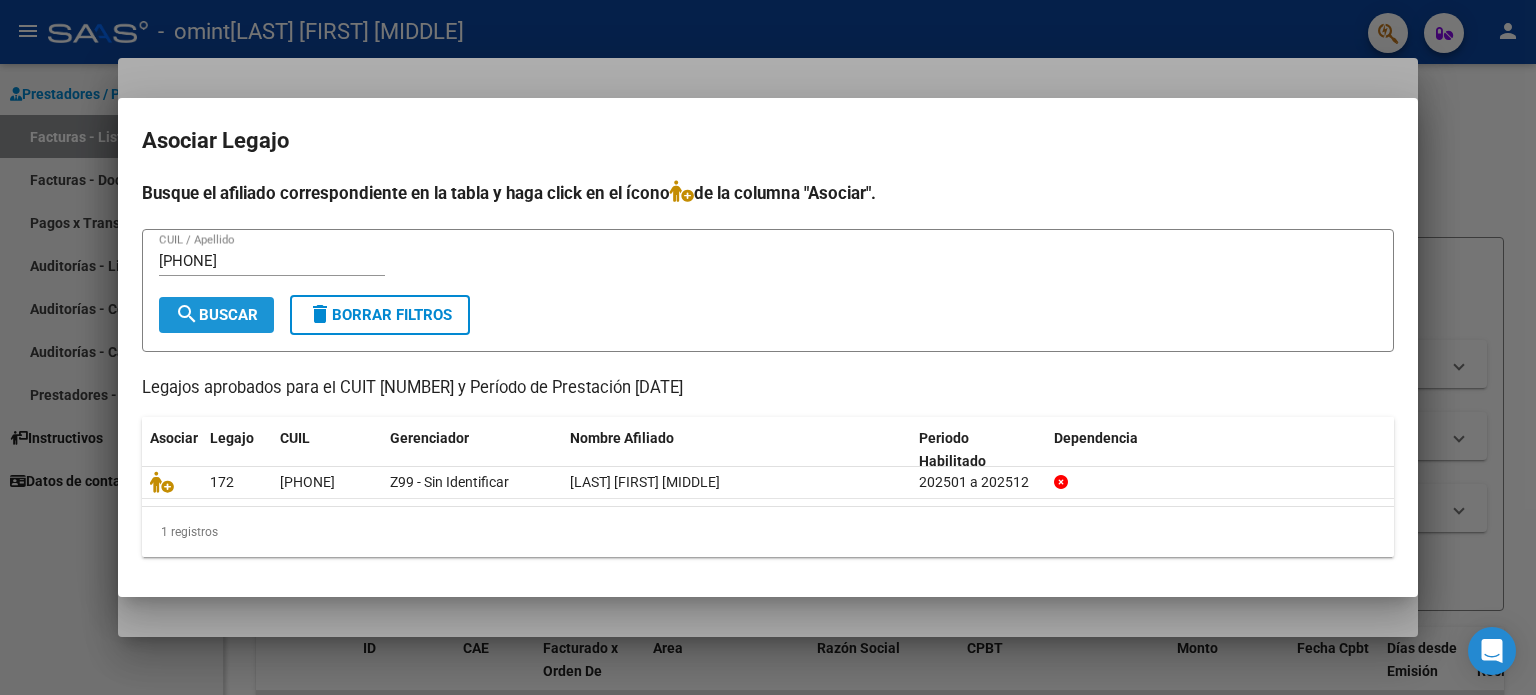 click on "search  Buscar" at bounding box center [216, 315] 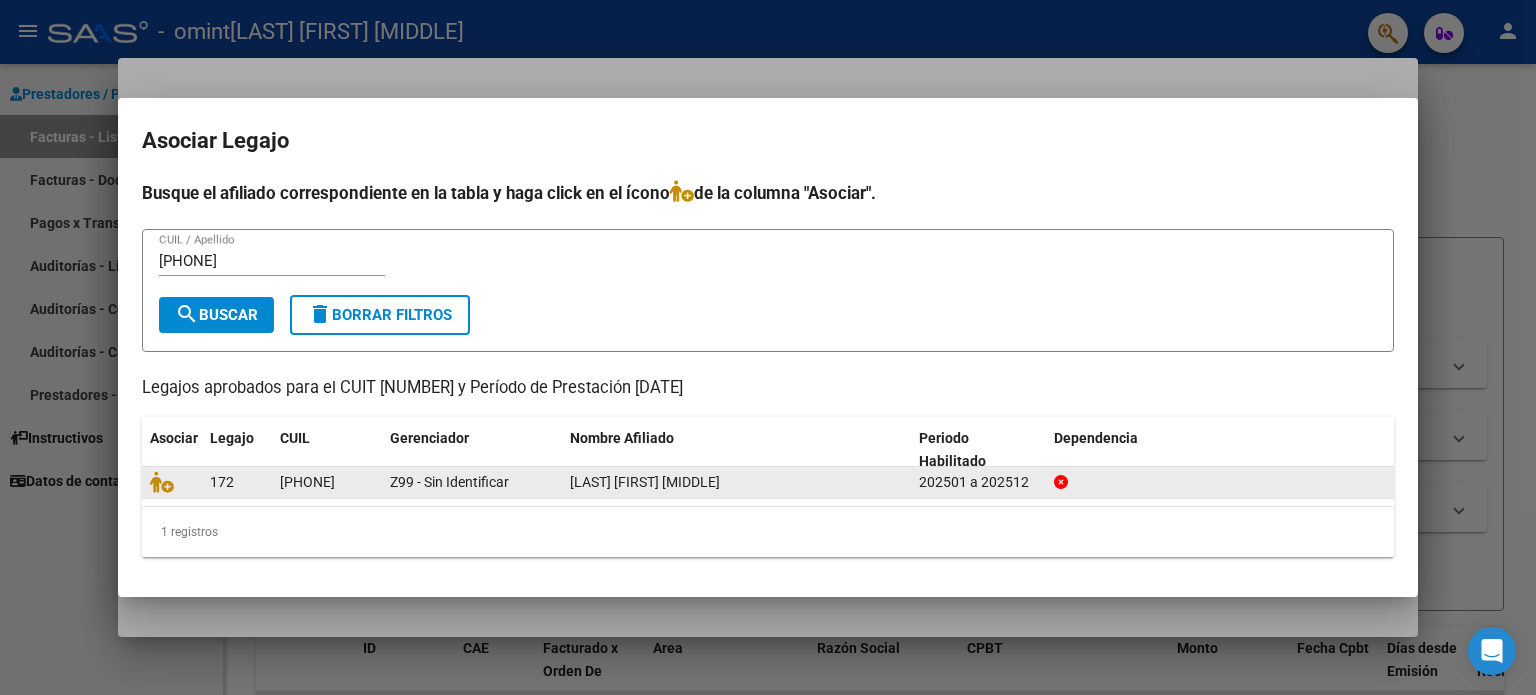 click 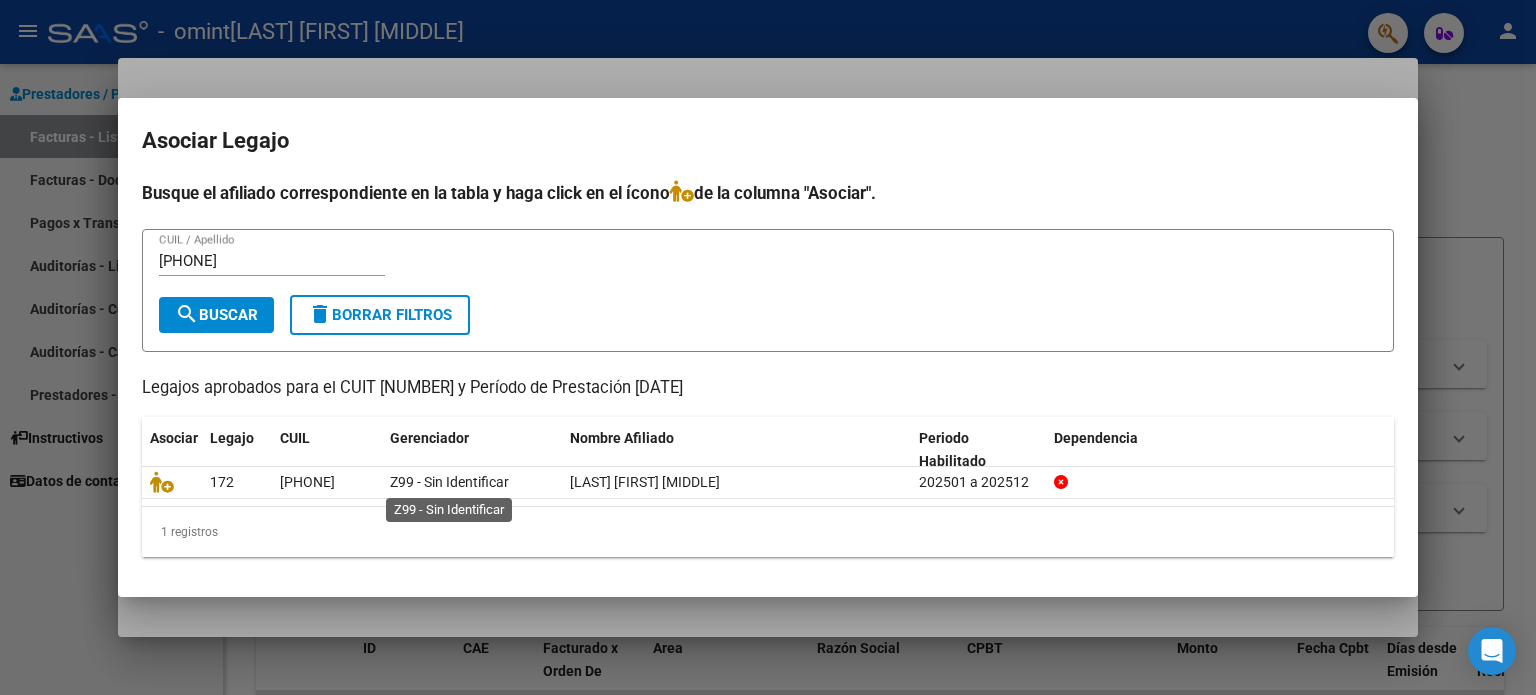 drag, startPoint x: 403, startPoint y: 483, endPoint x: 501, endPoint y: 463, distance: 100.02 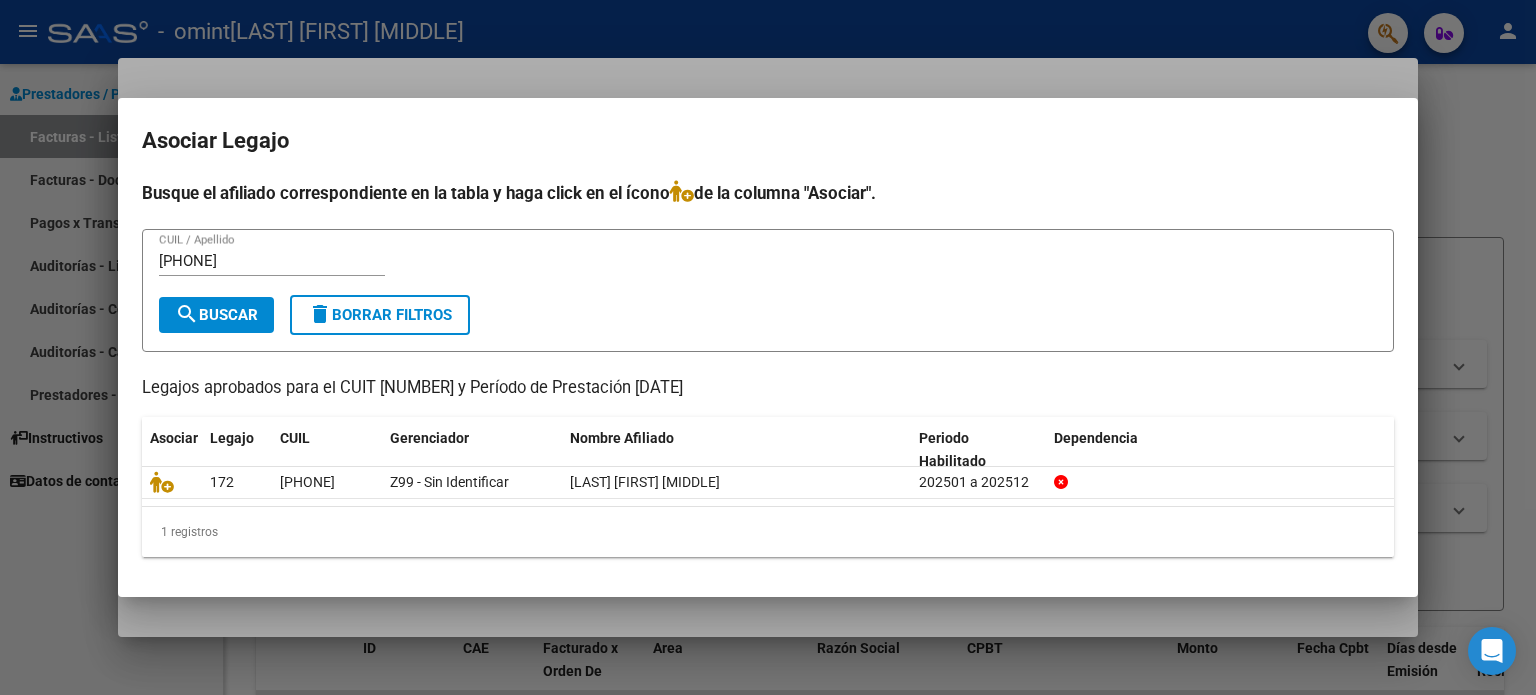 click at bounding box center (768, 347) 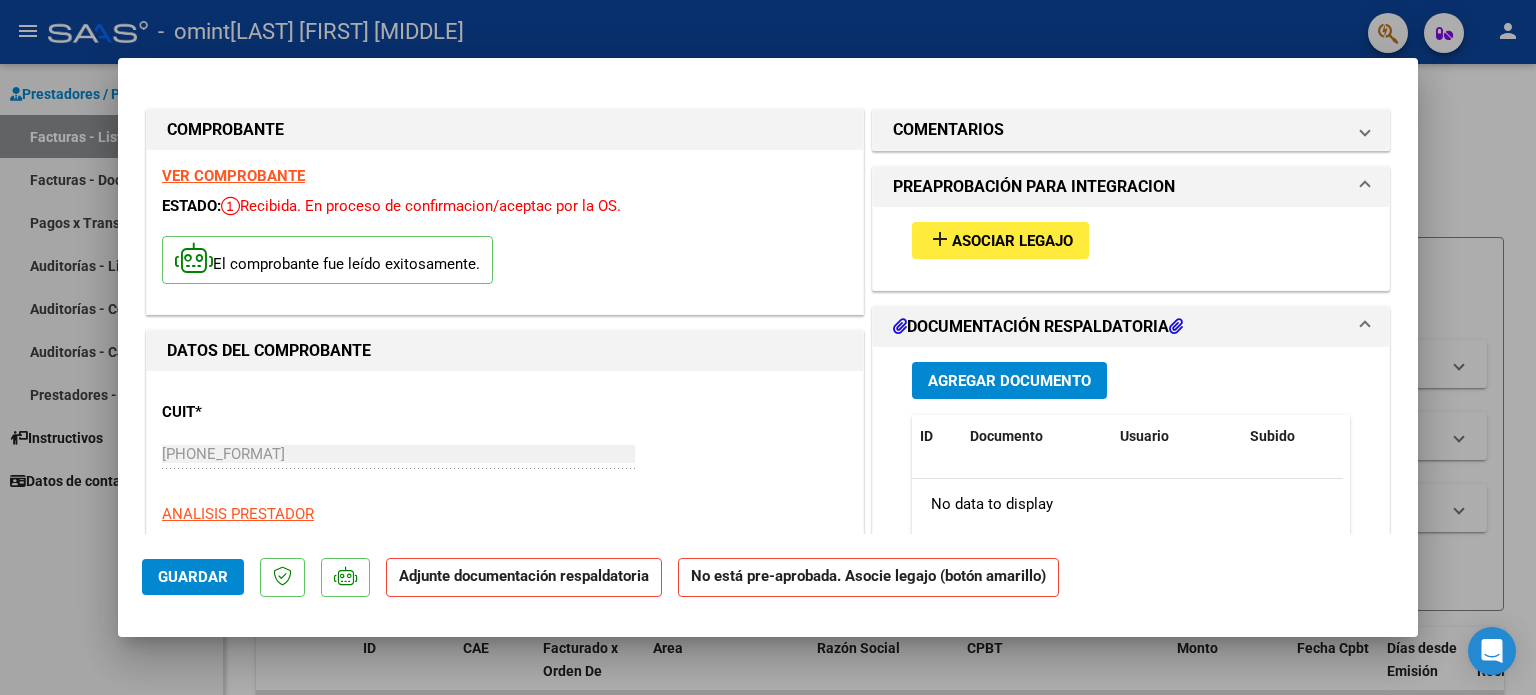 click on "Agregar Documento" at bounding box center [1009, 381] 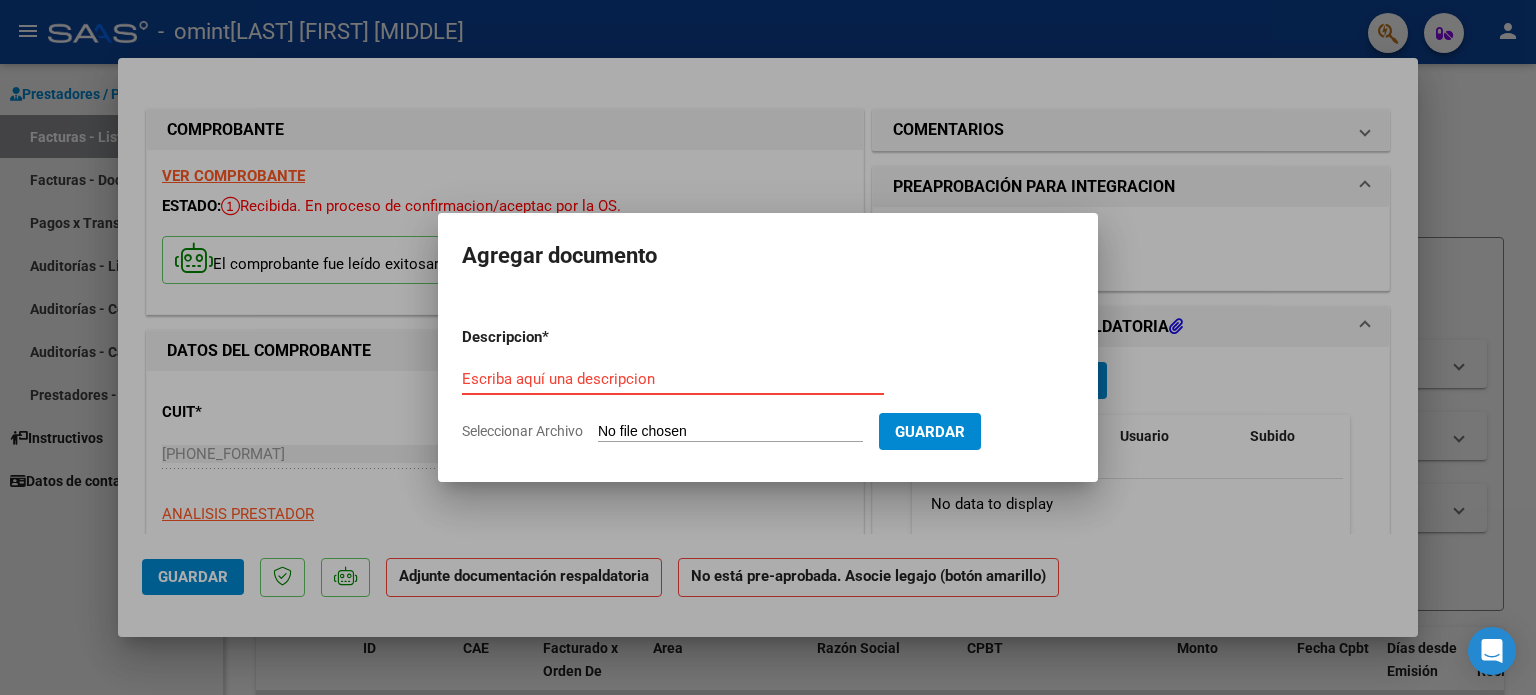 click on "Escriba aquí una descripcion" at bounding box center [673, 379] 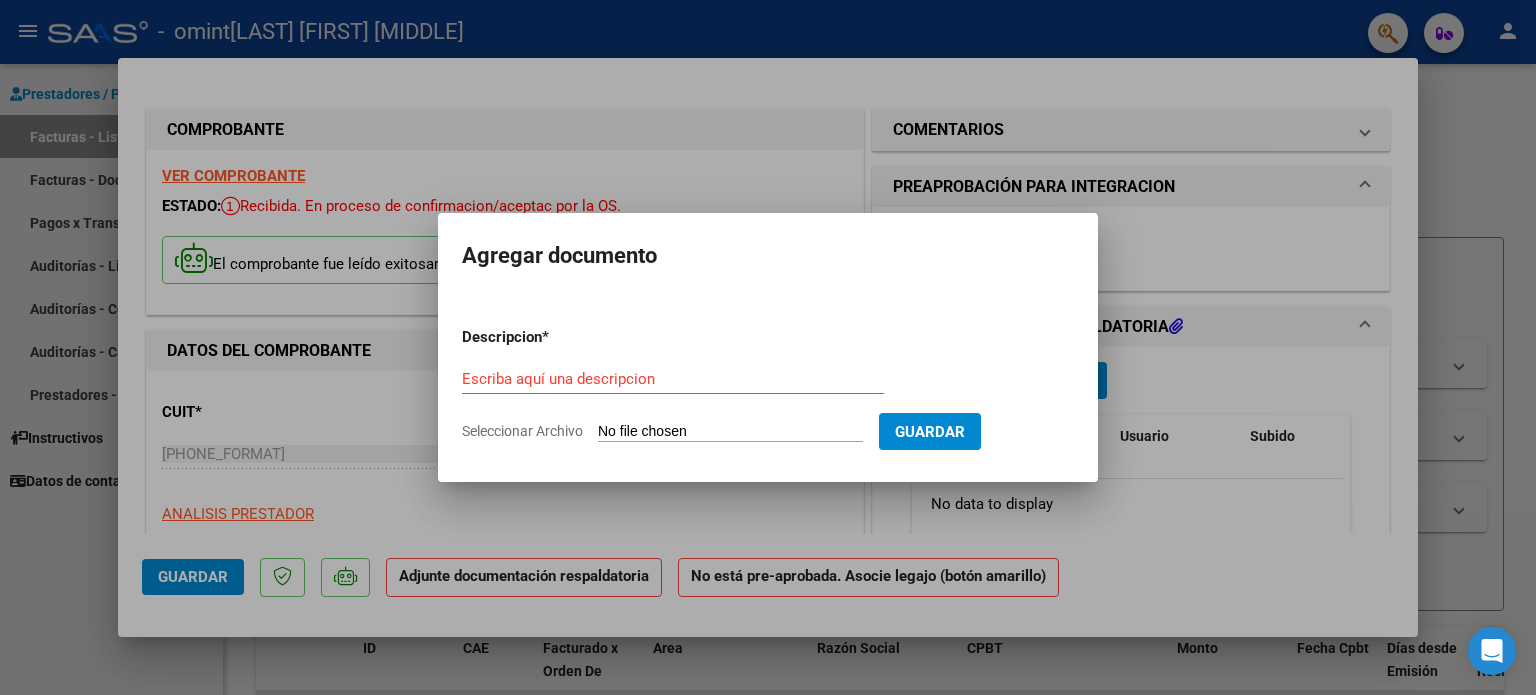 click on "Seleccionar Archivo" at bounding box center (730, 432) 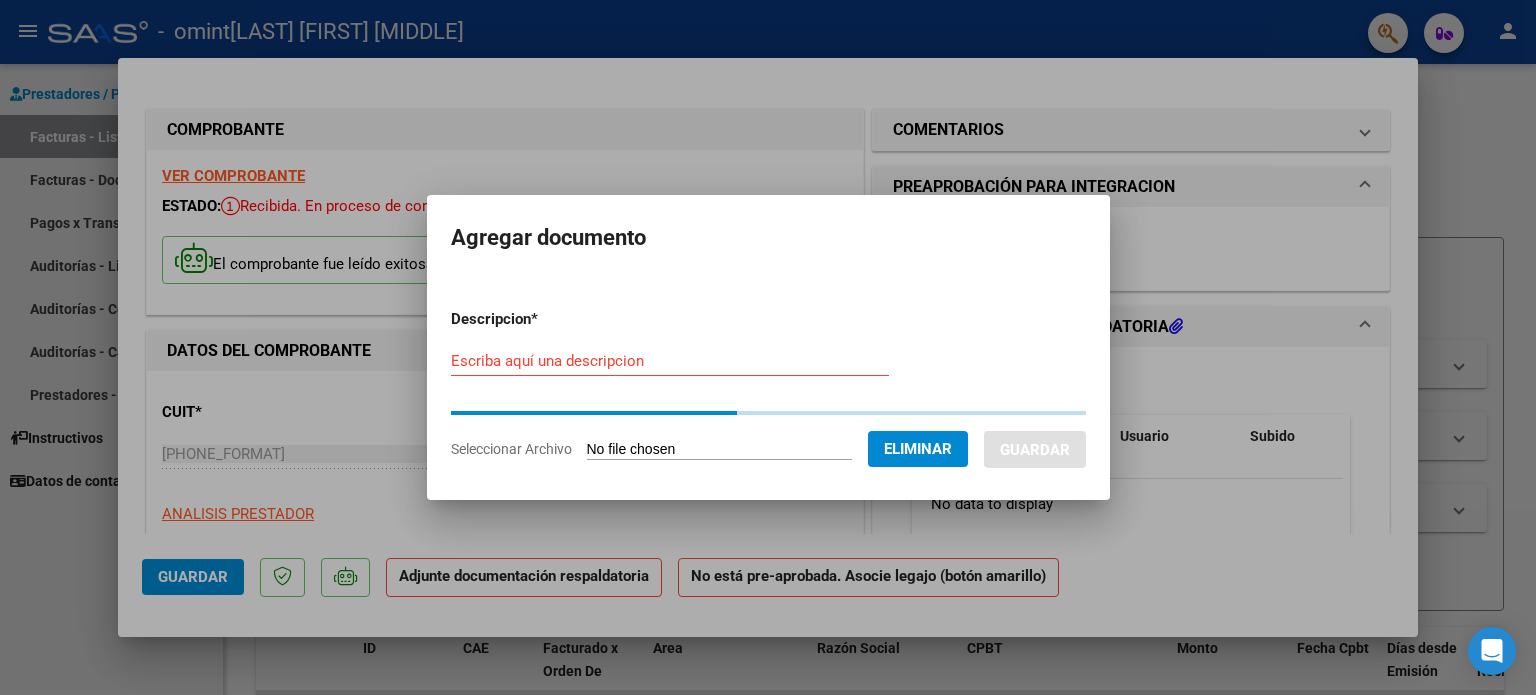 click on "Escriba aquí una descripcion" at bounding box center (670, 361) 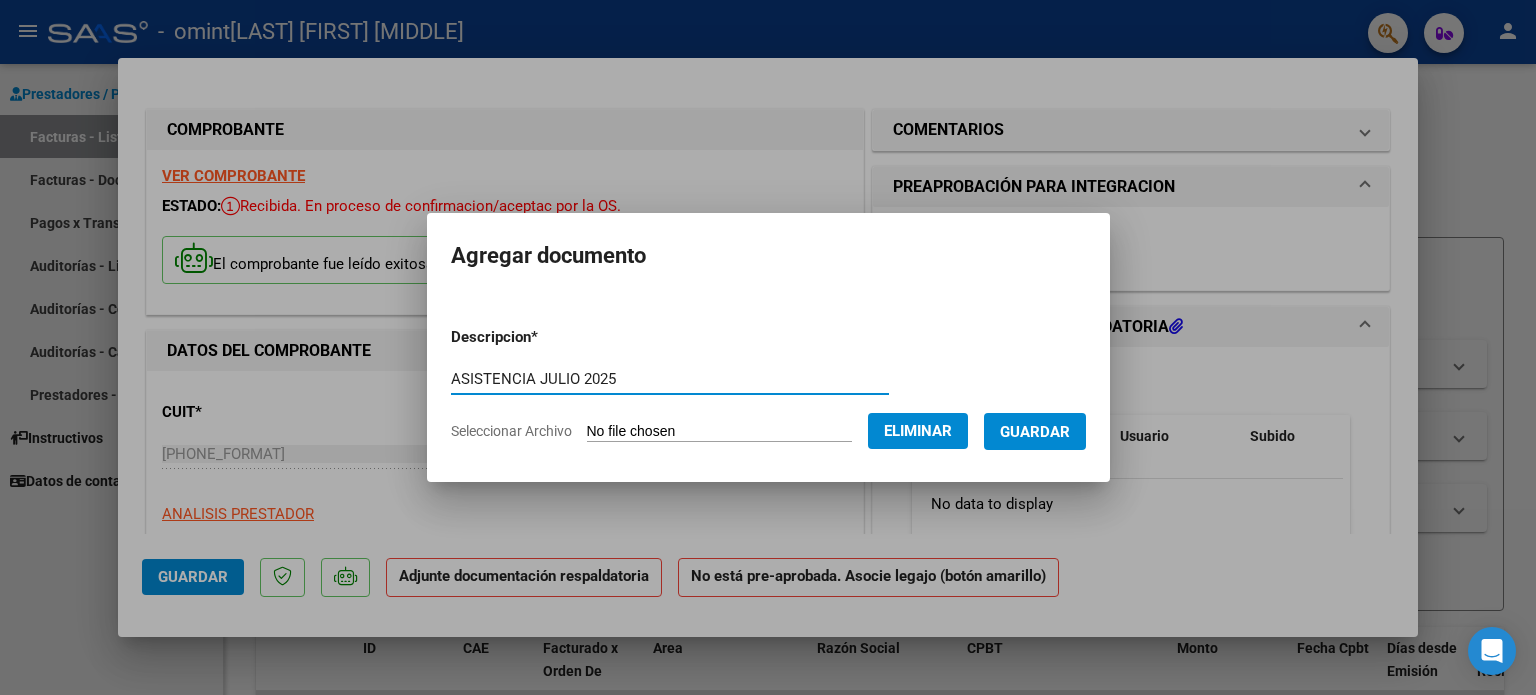 type on "ASISTENCIA JULIO 2025" 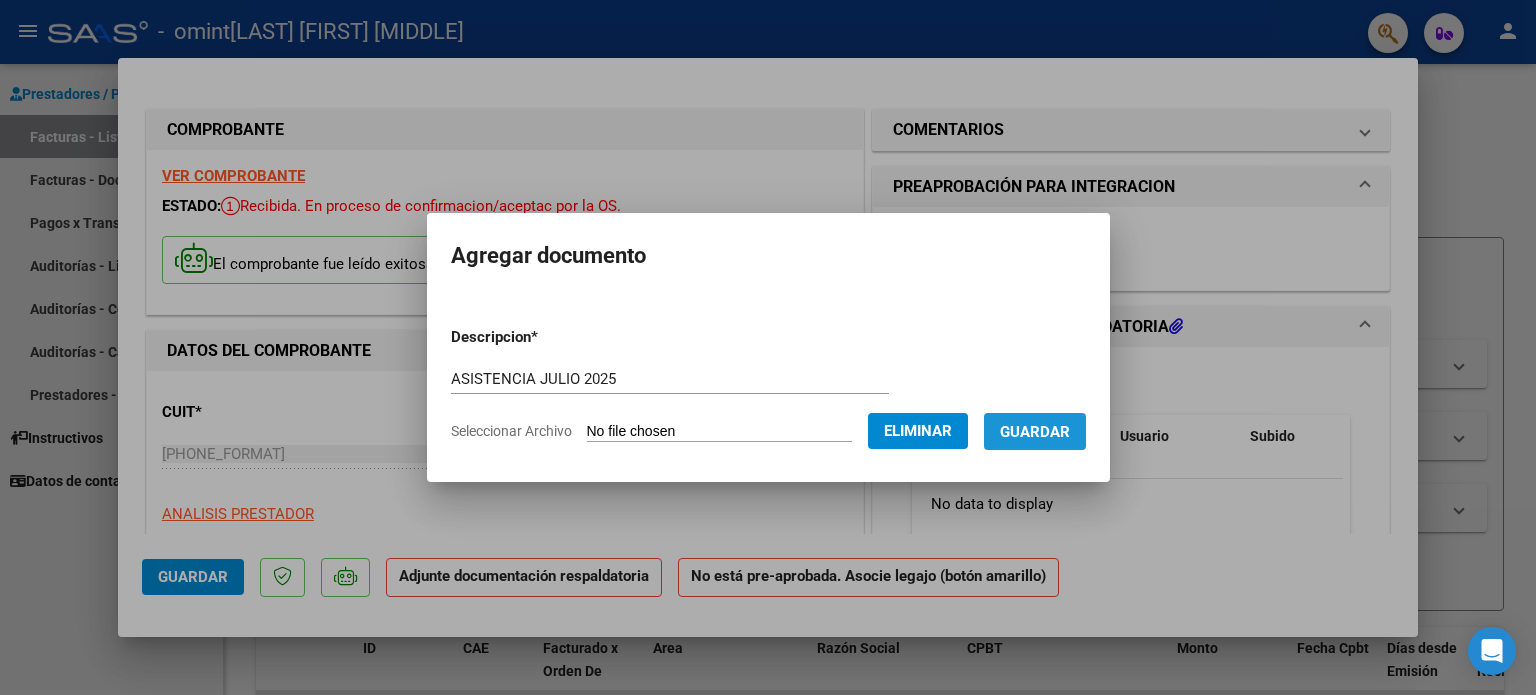 click on "Guardar" at bounding box center (1035, 432) 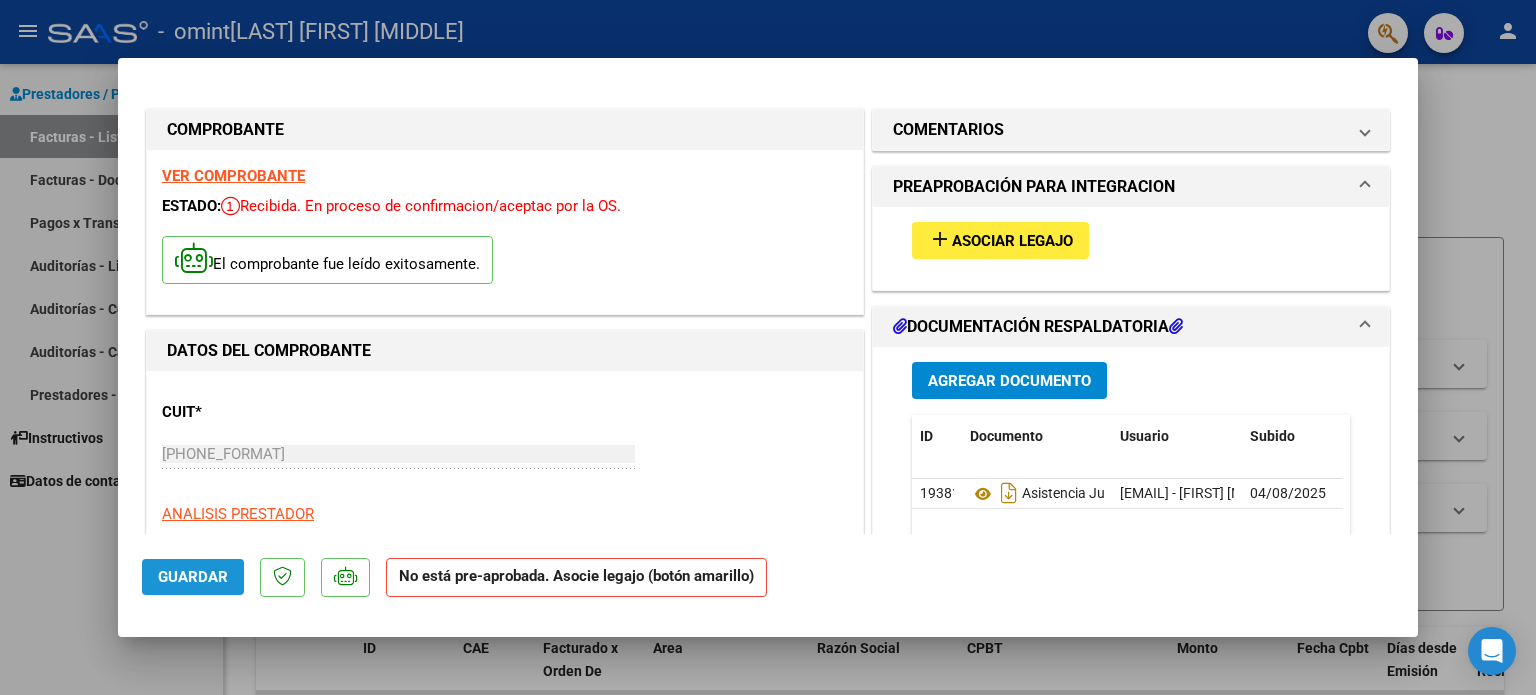 click on "Guardar" 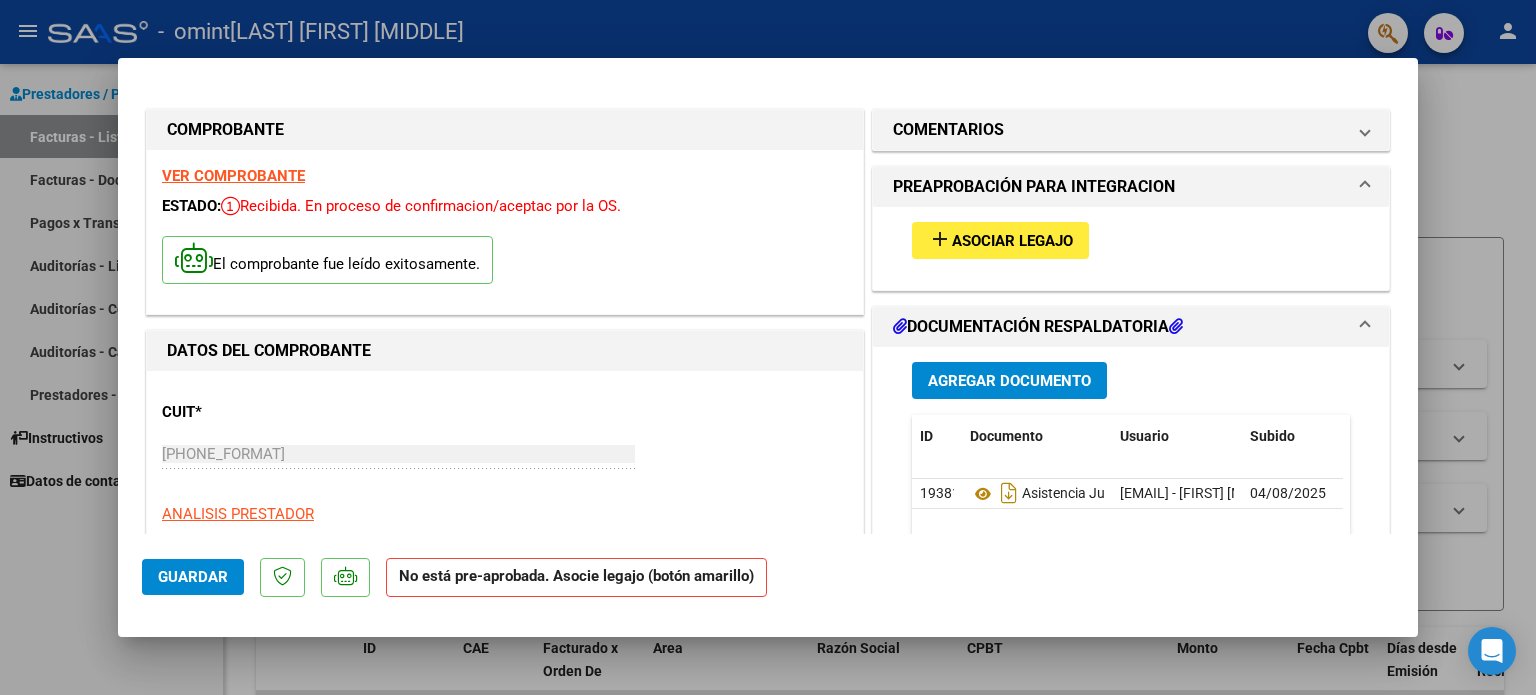 click on "Guardar" 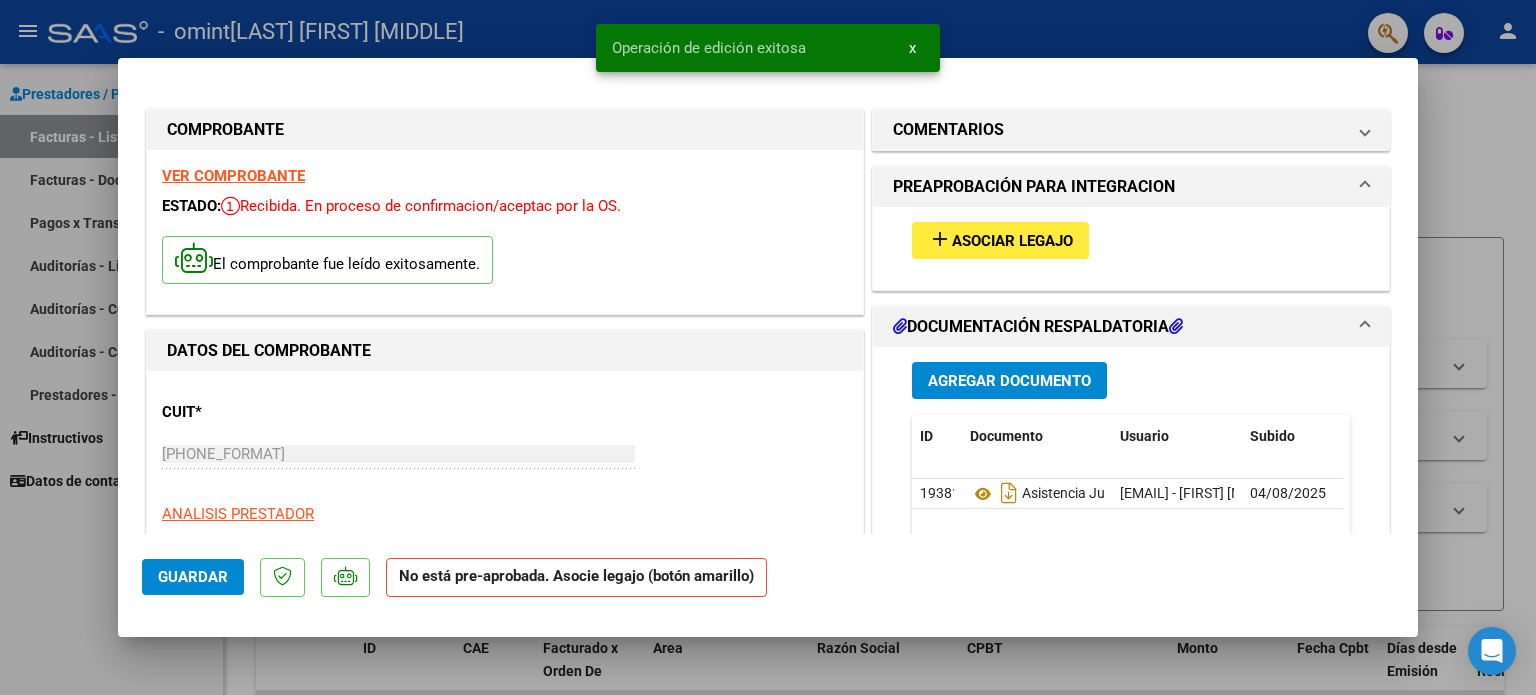 click at bounding box center (768, 347) 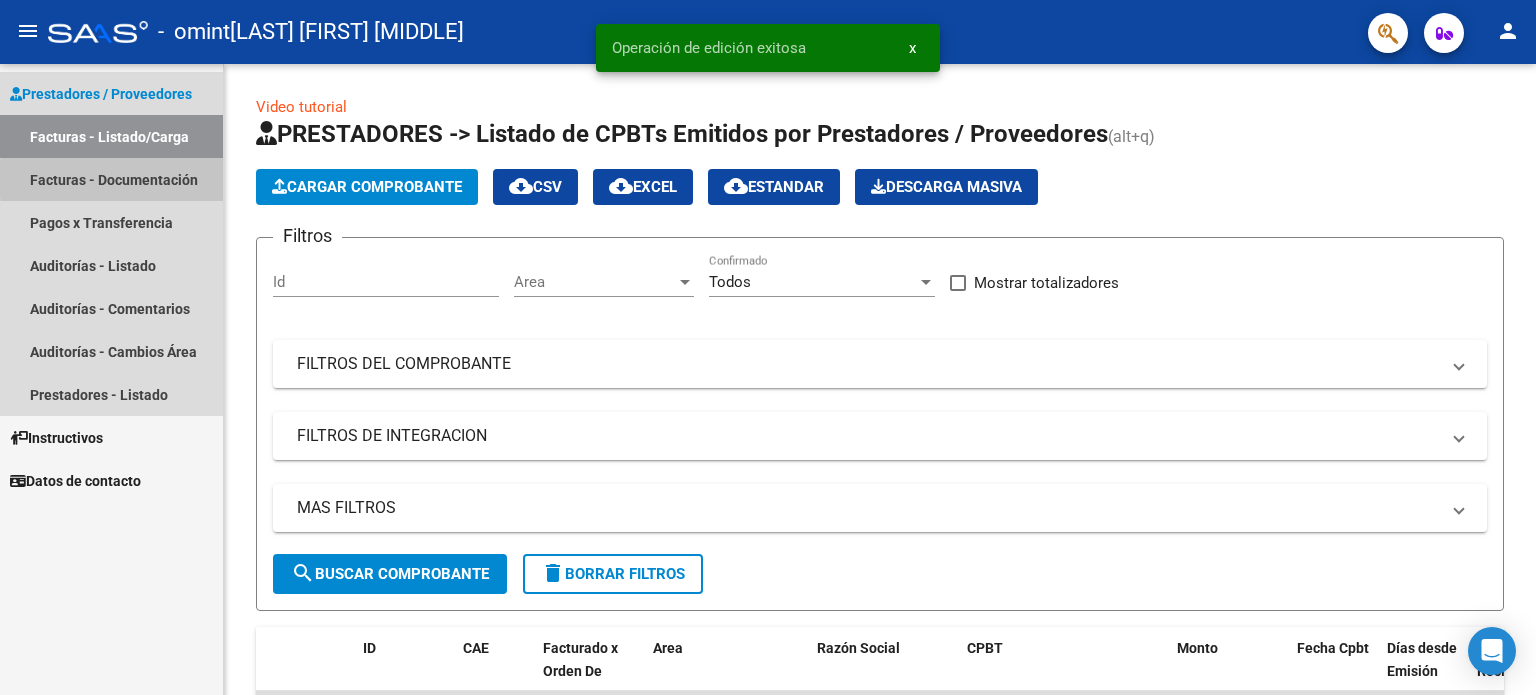 click on "Facturas - Documentación" at bounding box center [111, 179] 